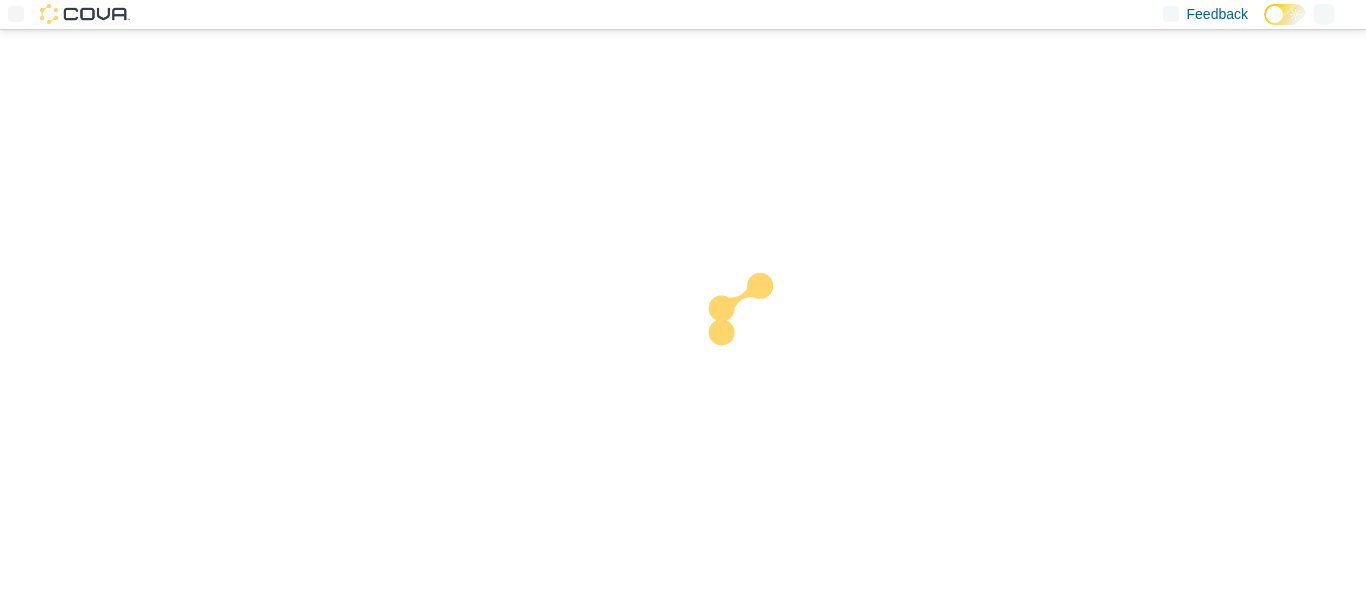 scroll, scrollTop: 0, scrollLeft: 0, axis: both 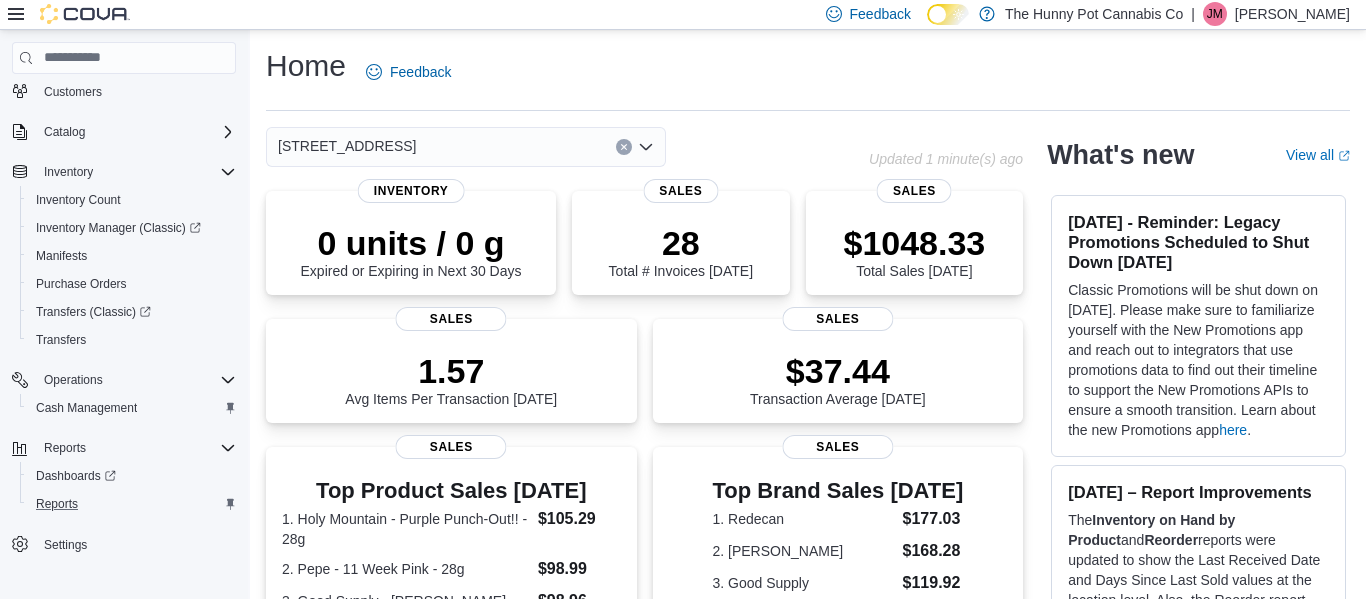 click on "Reports" at bounding box center [132, 504] 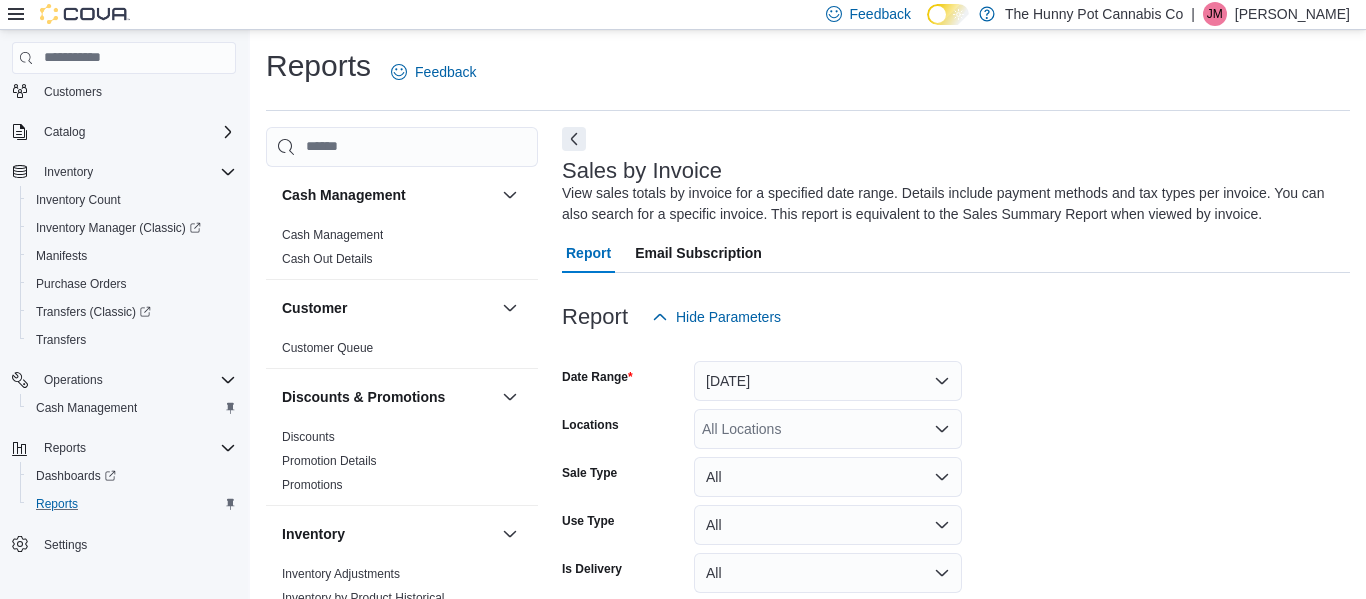 scroll, scrollTop: 67, scrollLeft: 0, axis: vertical 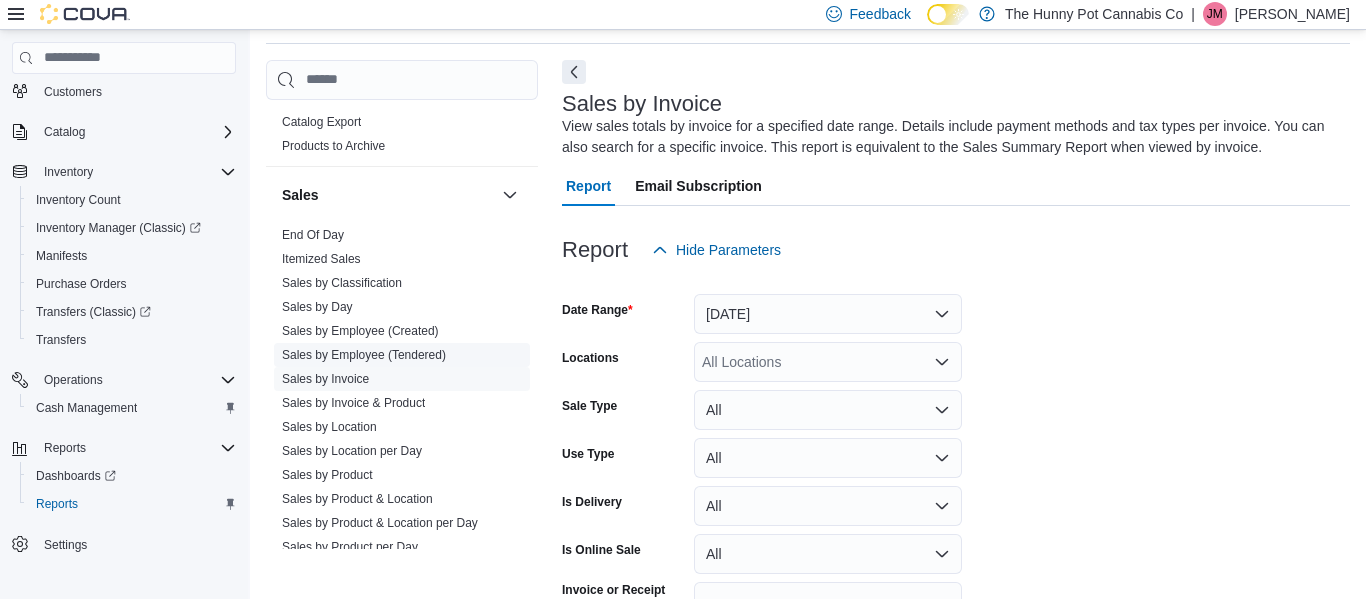 click on "Sales by Employee (Tendered)" at bounding box center [364, 355] 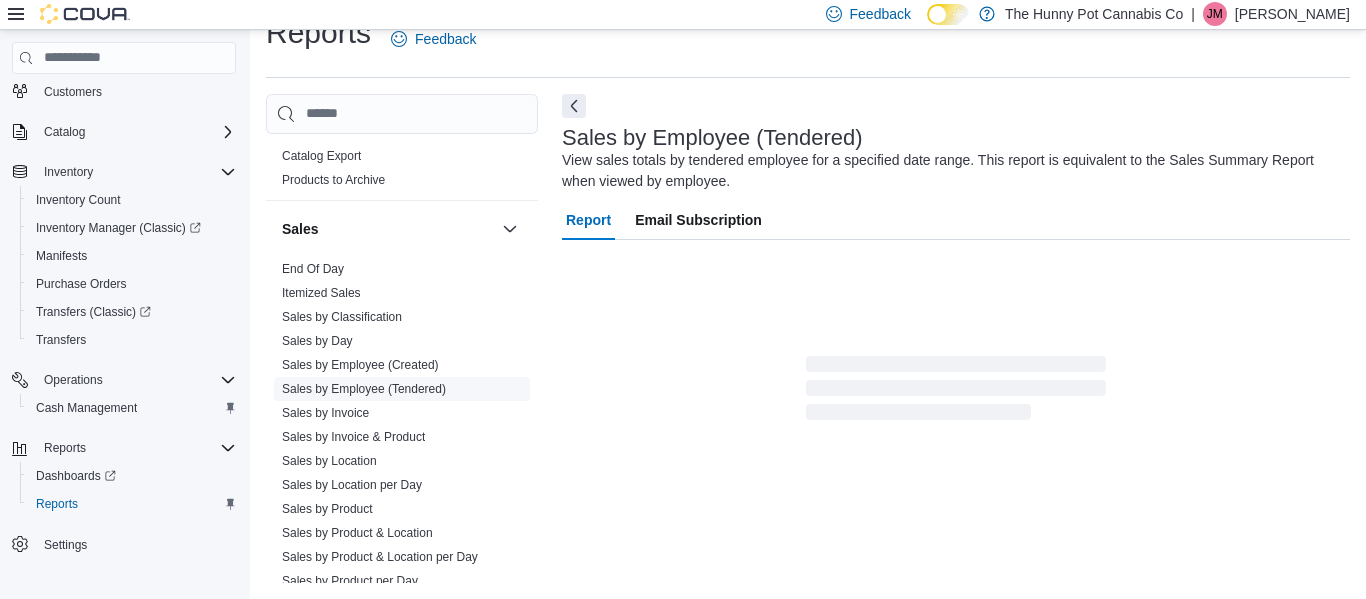 scroll, scrollTop: 67, scrollLeft: 0, axis: vertical 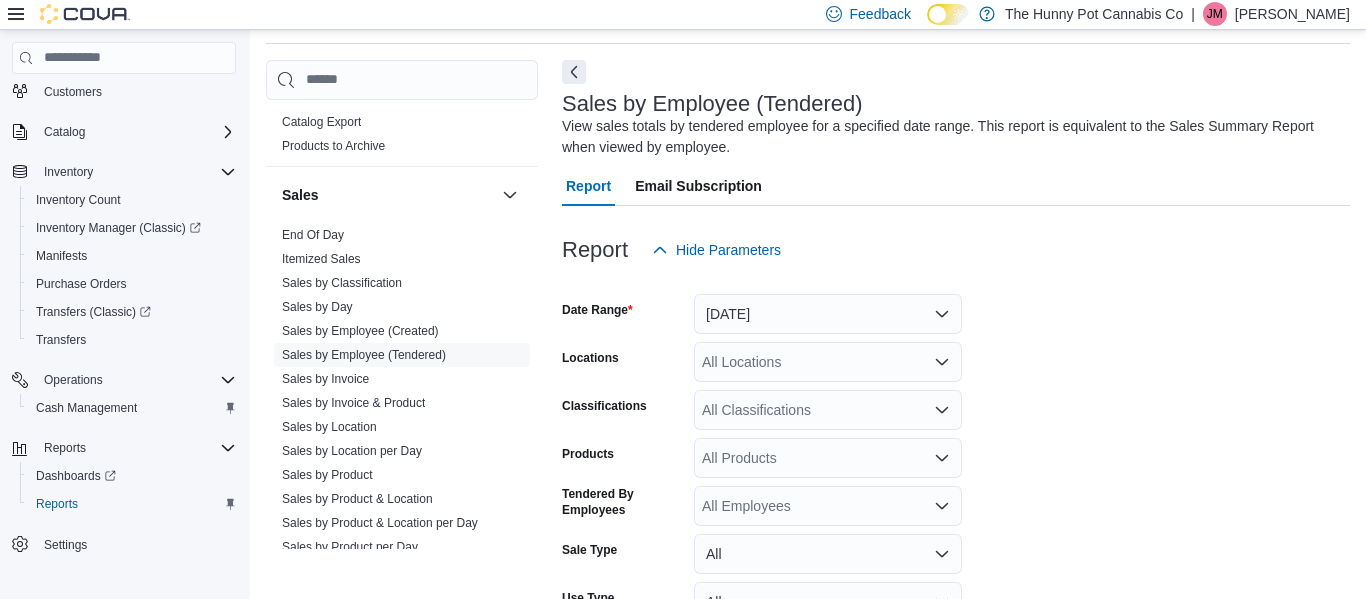 click on "Report Email Subscription" at bounding box center (956, 186) 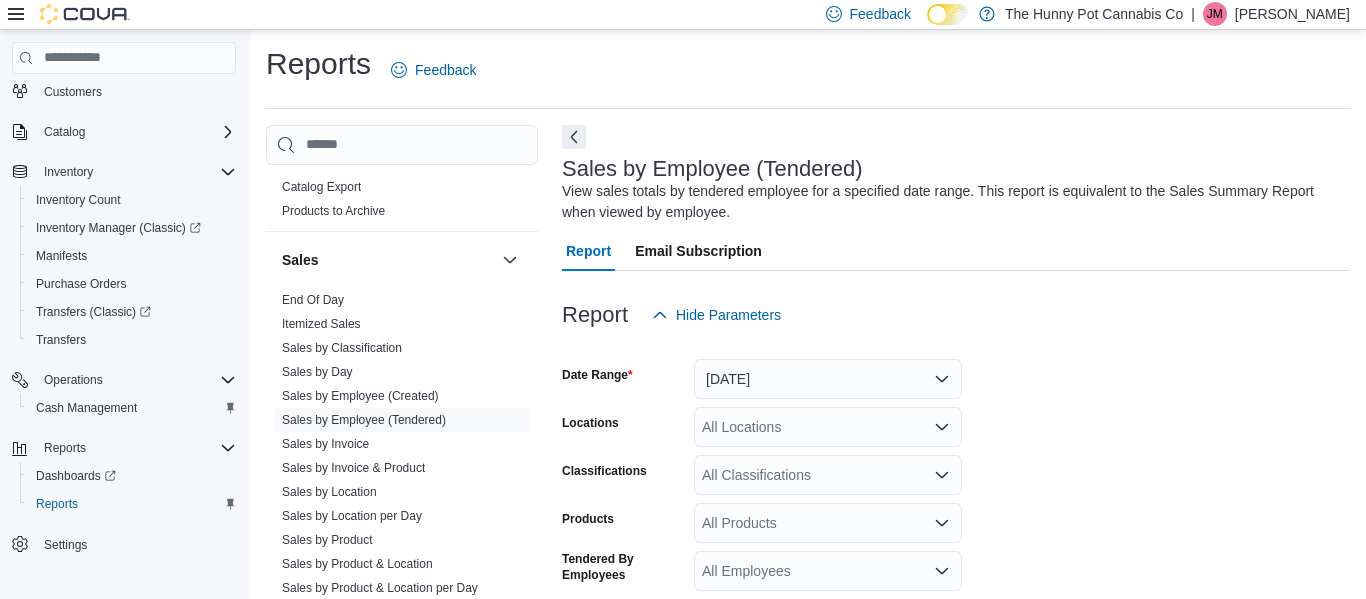 scroll, scrollTop: 0, scrollLeft: 0, axis: both 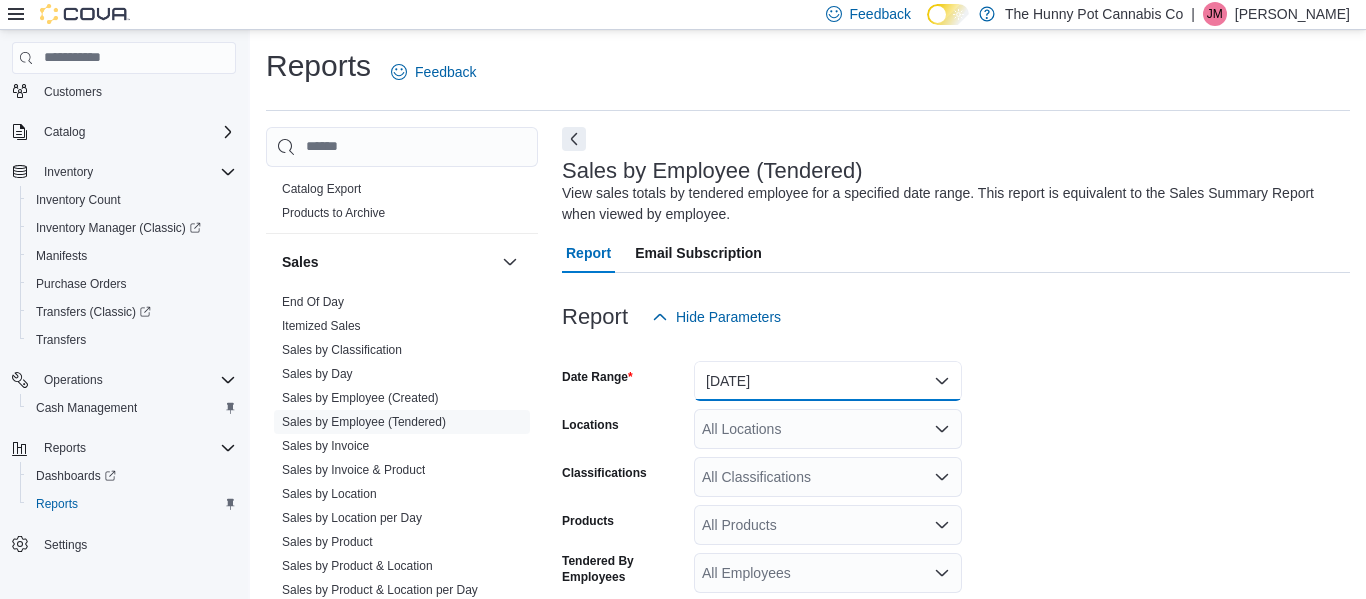 click on "[DATE]" at bounding box center (828, 381) 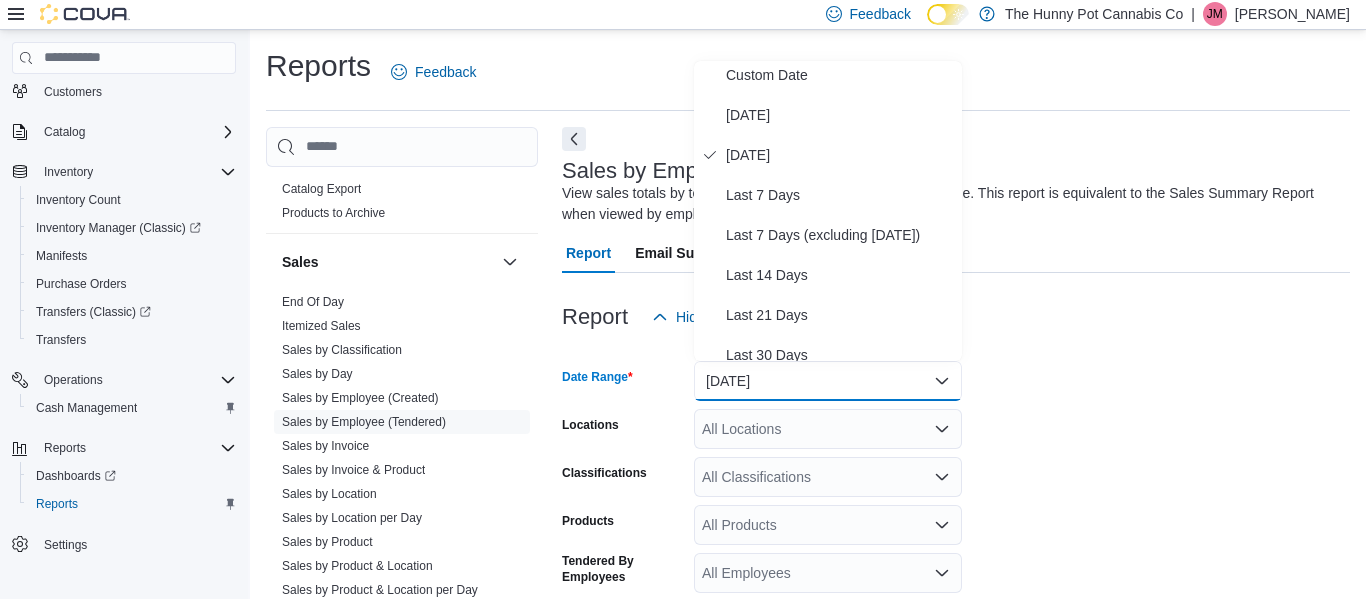 scroll, scrollTop: 0, scrollLeft: 0, axis: both 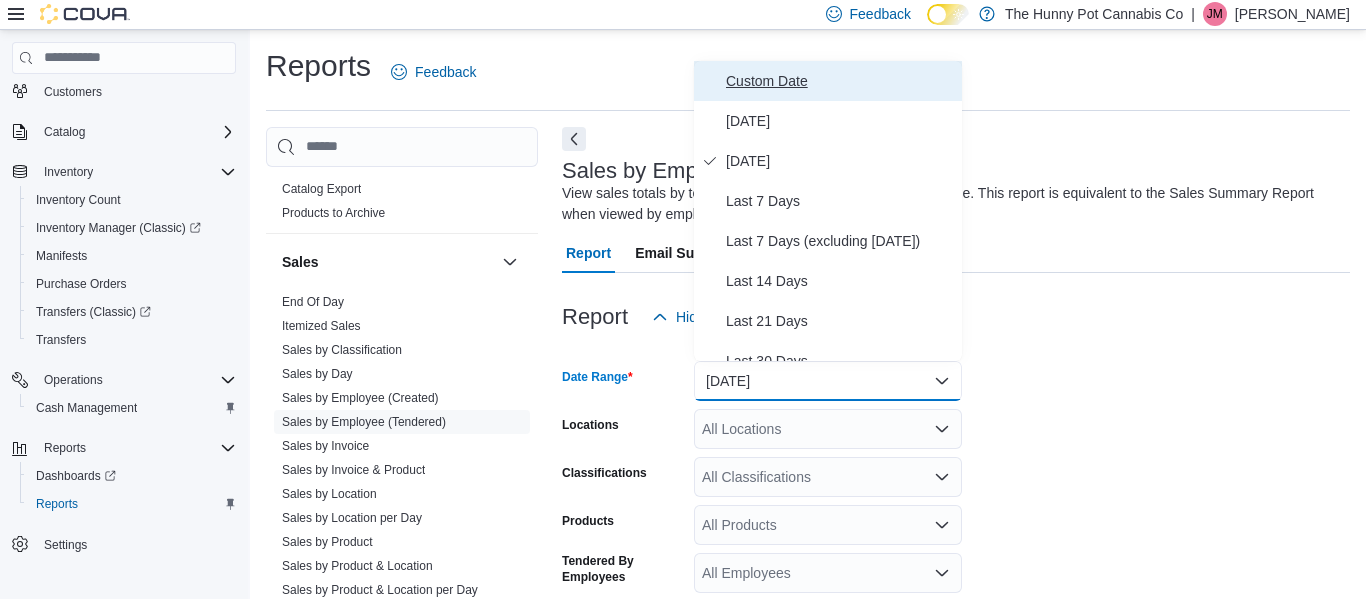 click on "Custom Date" at bounding box center (840, 81) 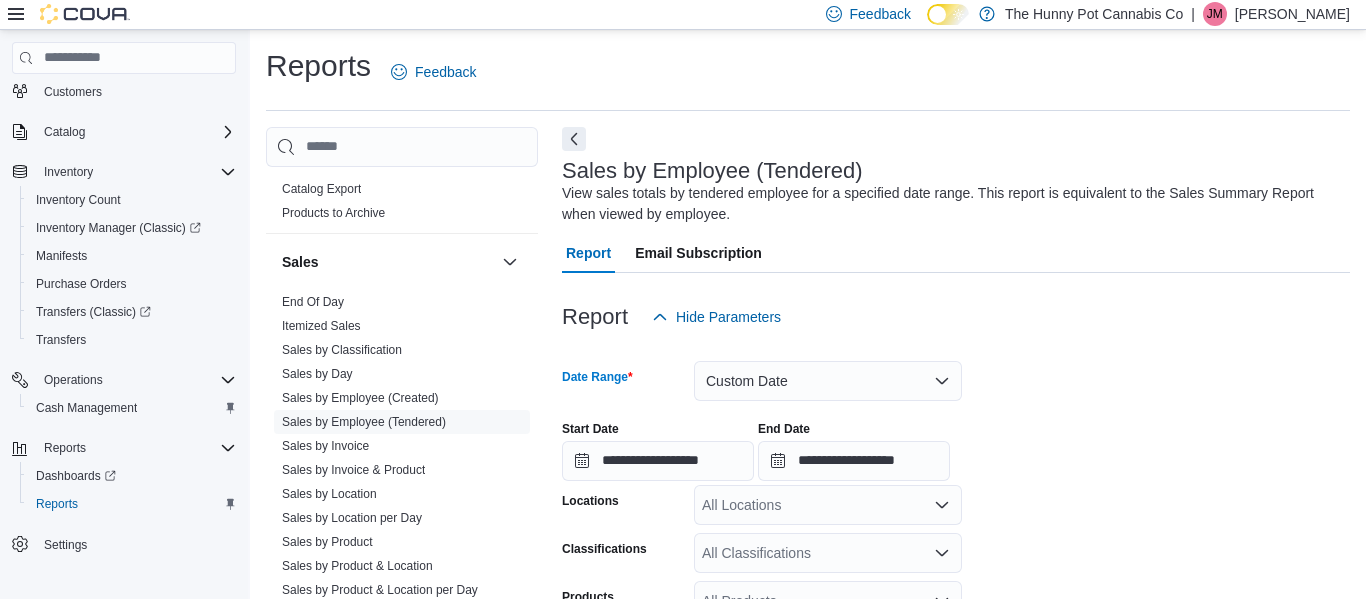 click on "**********" at bounding box center [956, 510] 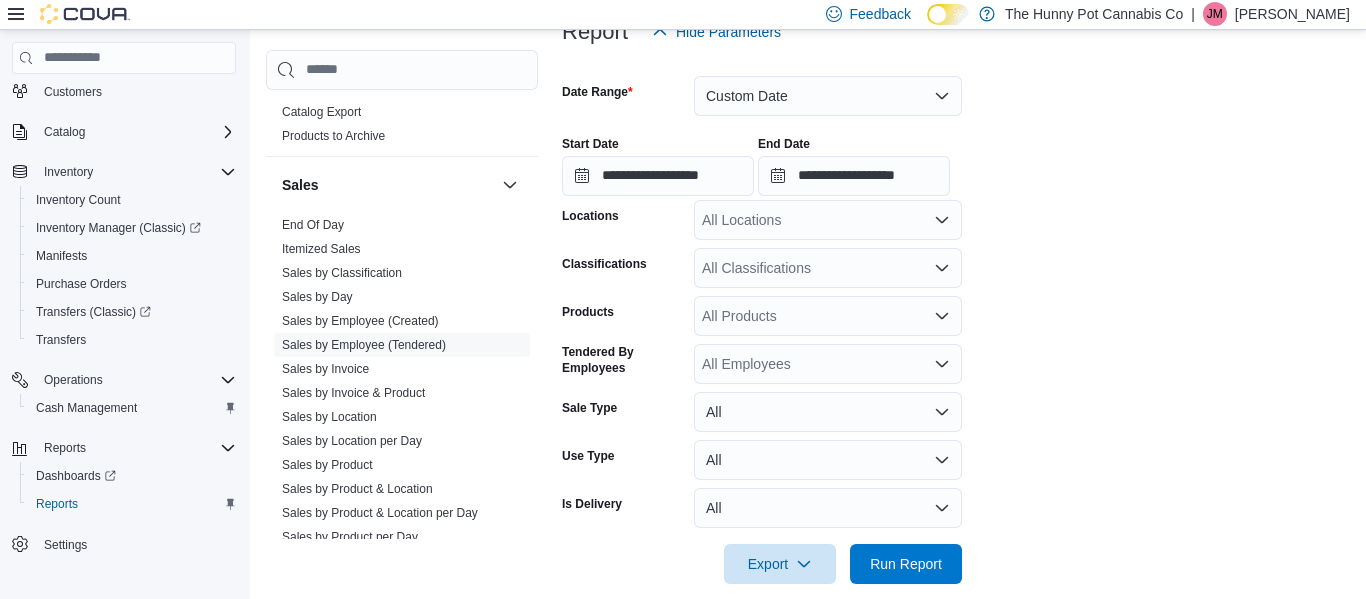 scroll, scrollTop: 310, scrollLeft: 0, axis: vertical 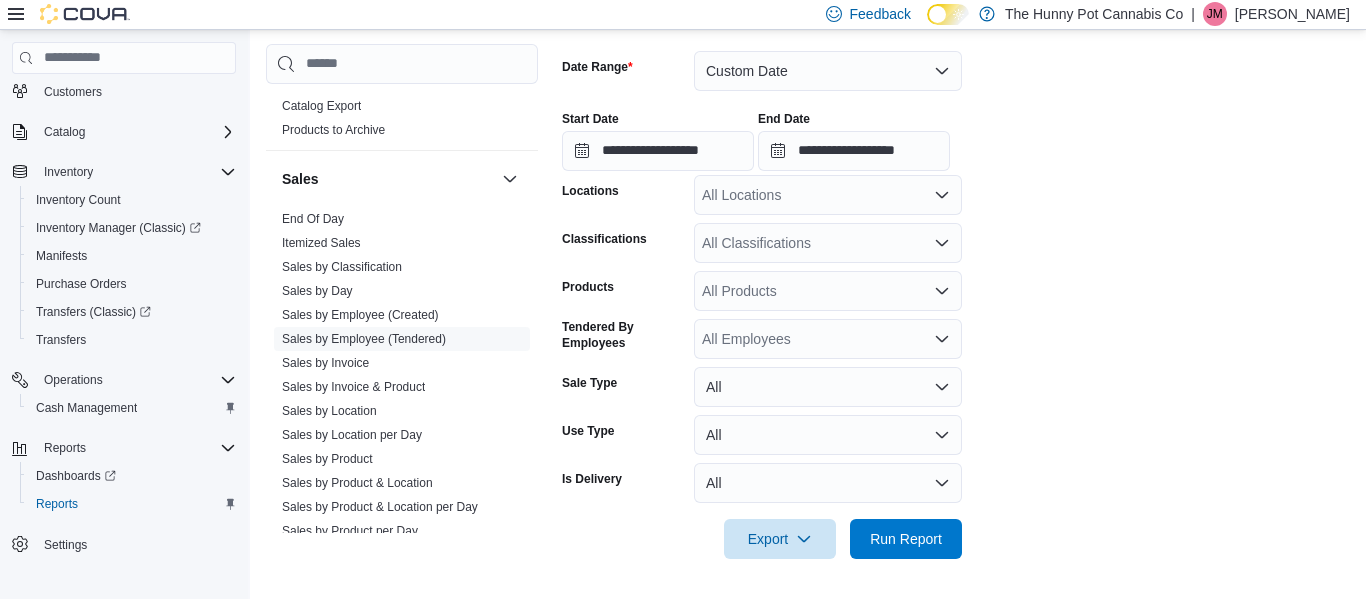 click on "All Locations" at bounding box center [828, 195] 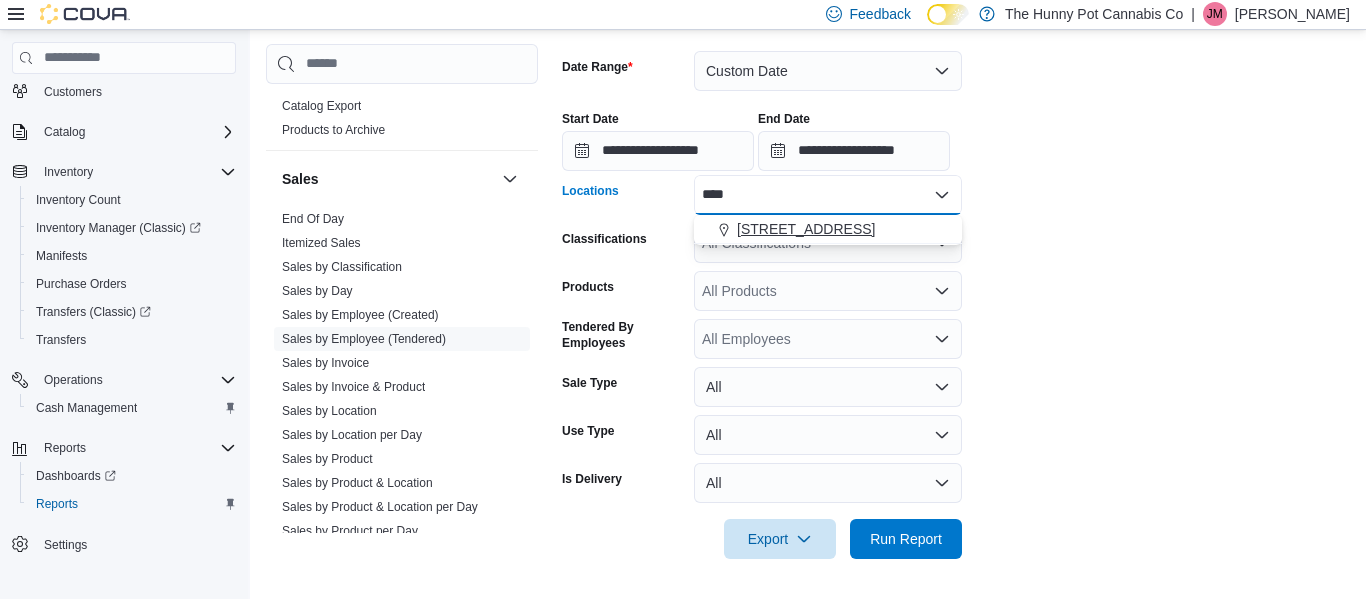 type on "****" 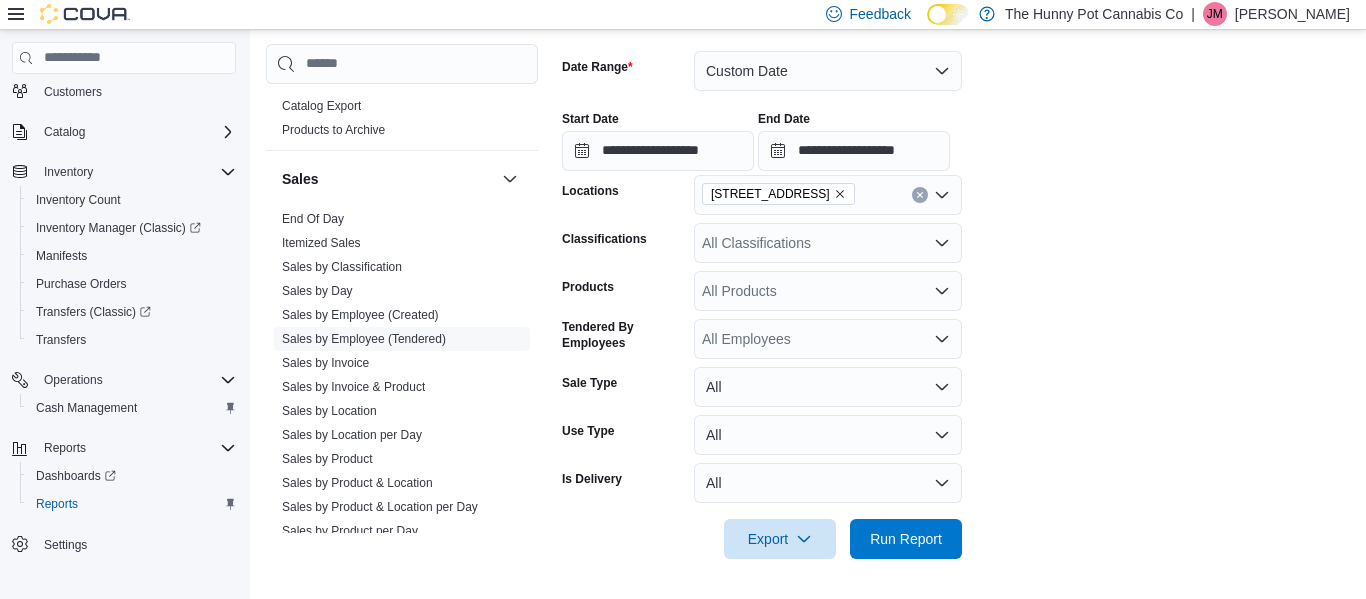 click on "**********" at bounding box center (956, 293) 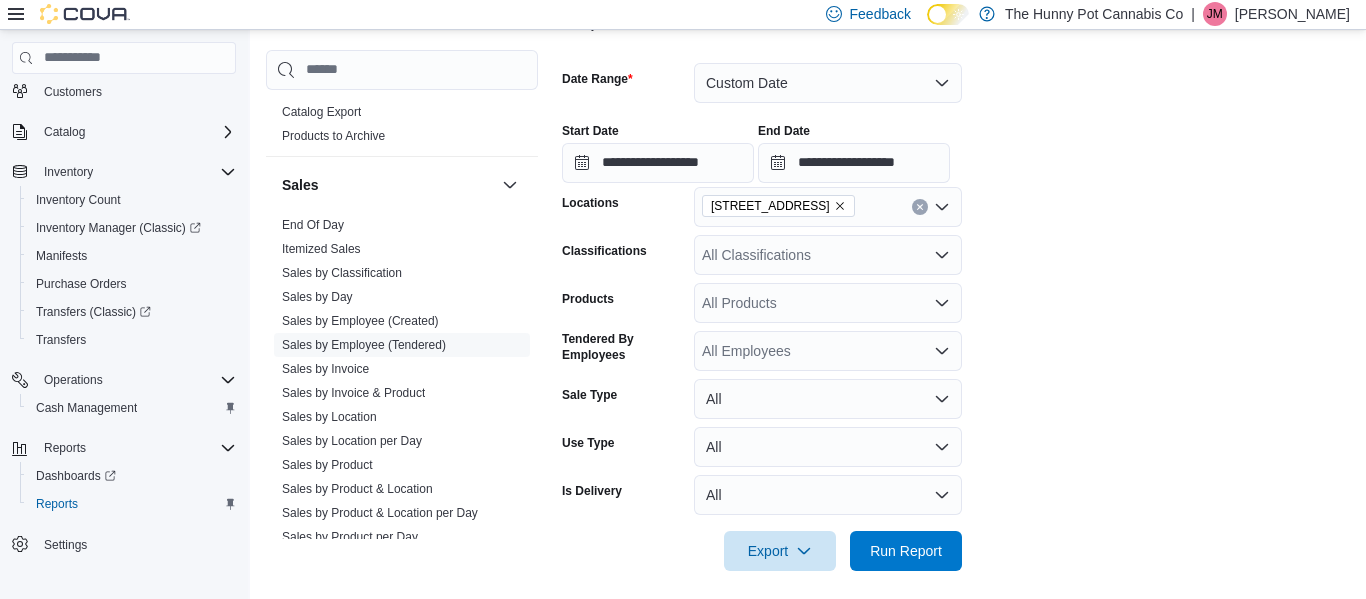 scroll, scrollTop: 310, scrollLeft: 0, axis: vertical 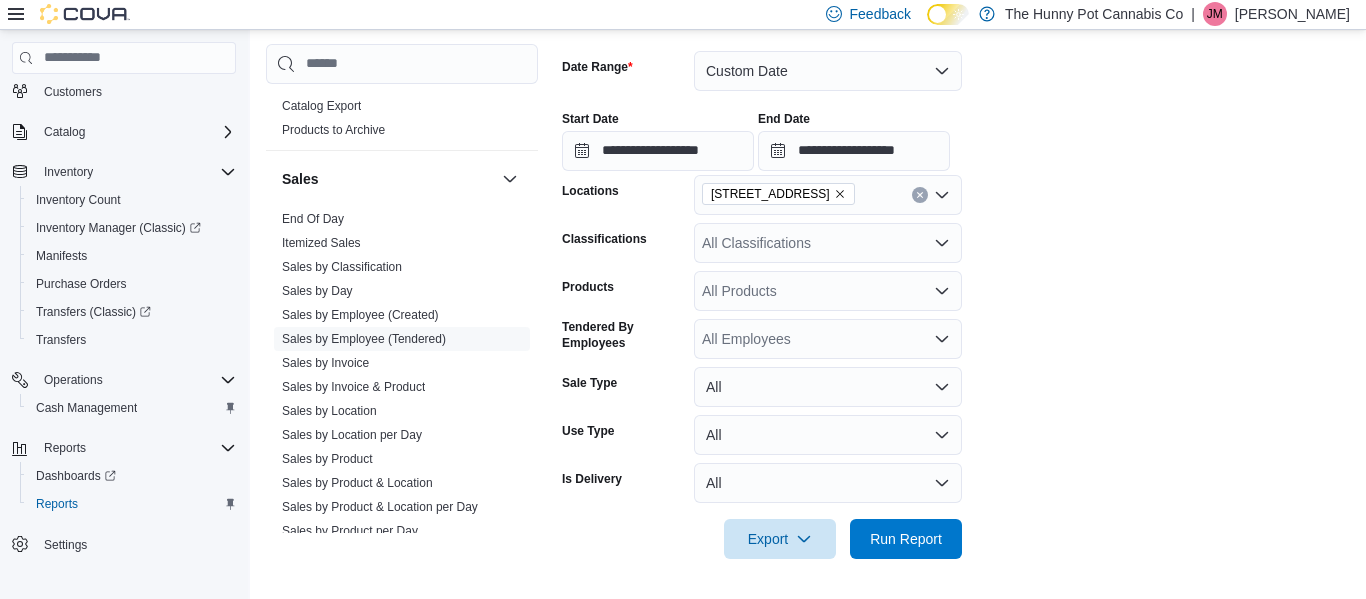 click on "**********" at bounding box center [956, 293] 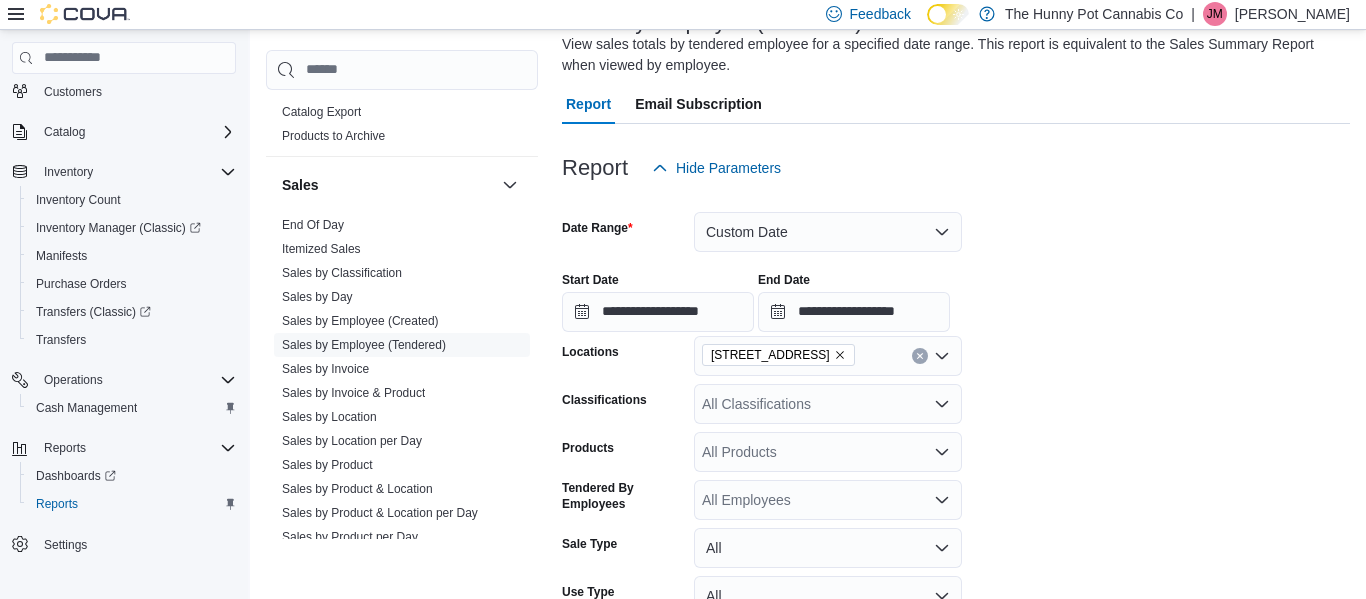 scroll, scrollTop: 150, scrollLeft: 0, axis: vertical 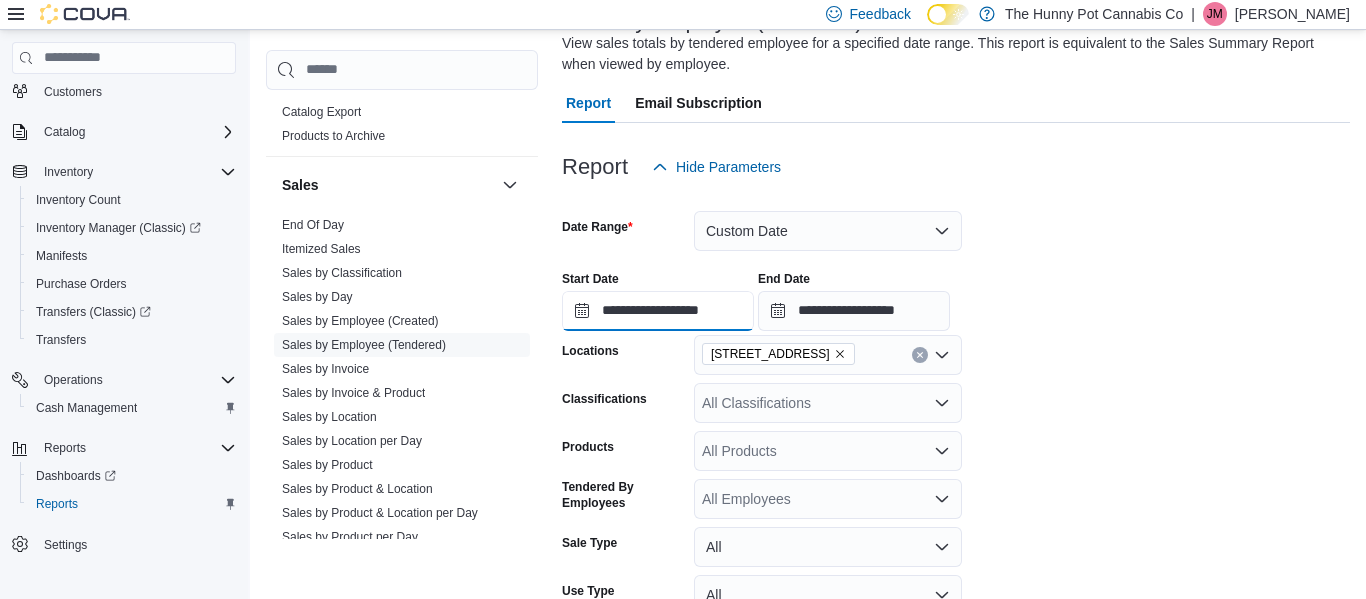click on "**********" at bounding box center [658, 311] 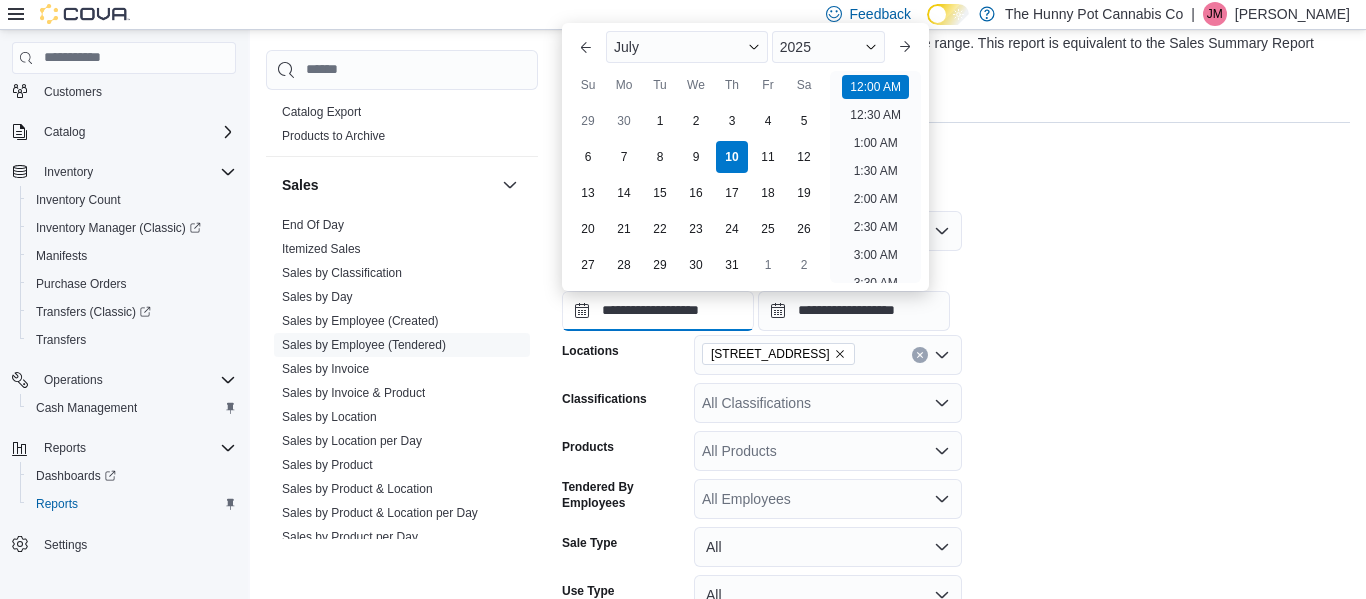 scroll, scrollTop: 62, scrollLeft: 0, axis: vertical 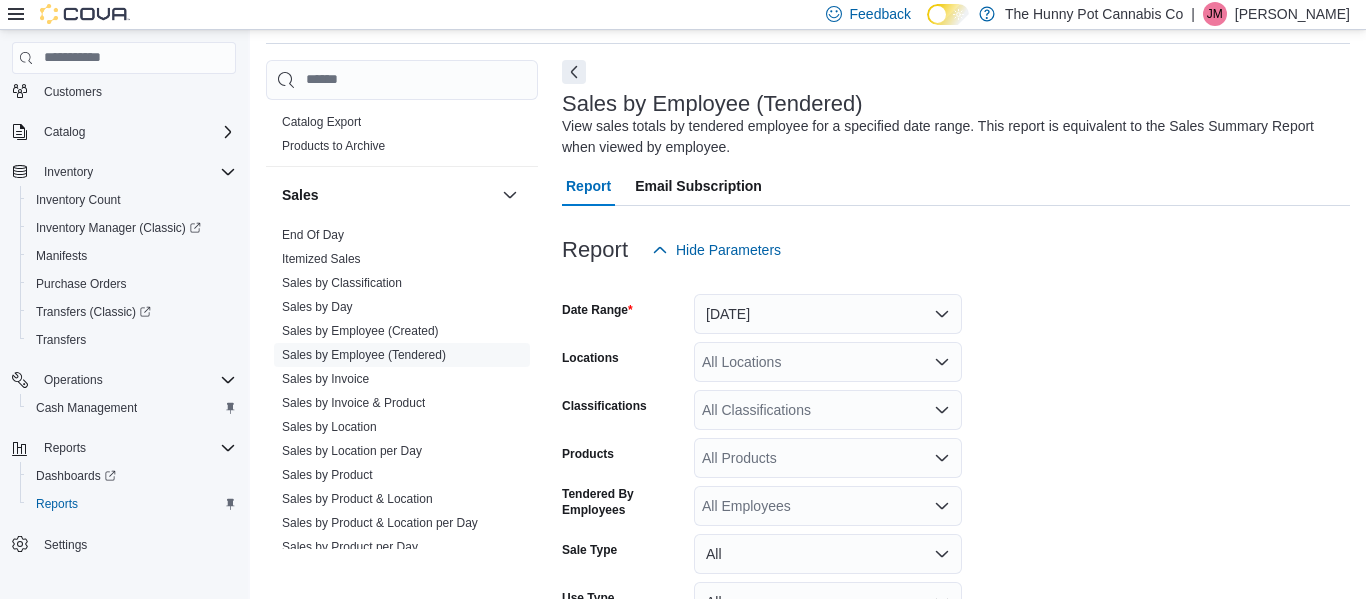 click on "View sales totals by tendered employee for a specified date range. This report is equivalent to the Sales Summary Report when viewed by employee." at bounding box center [951, 137] 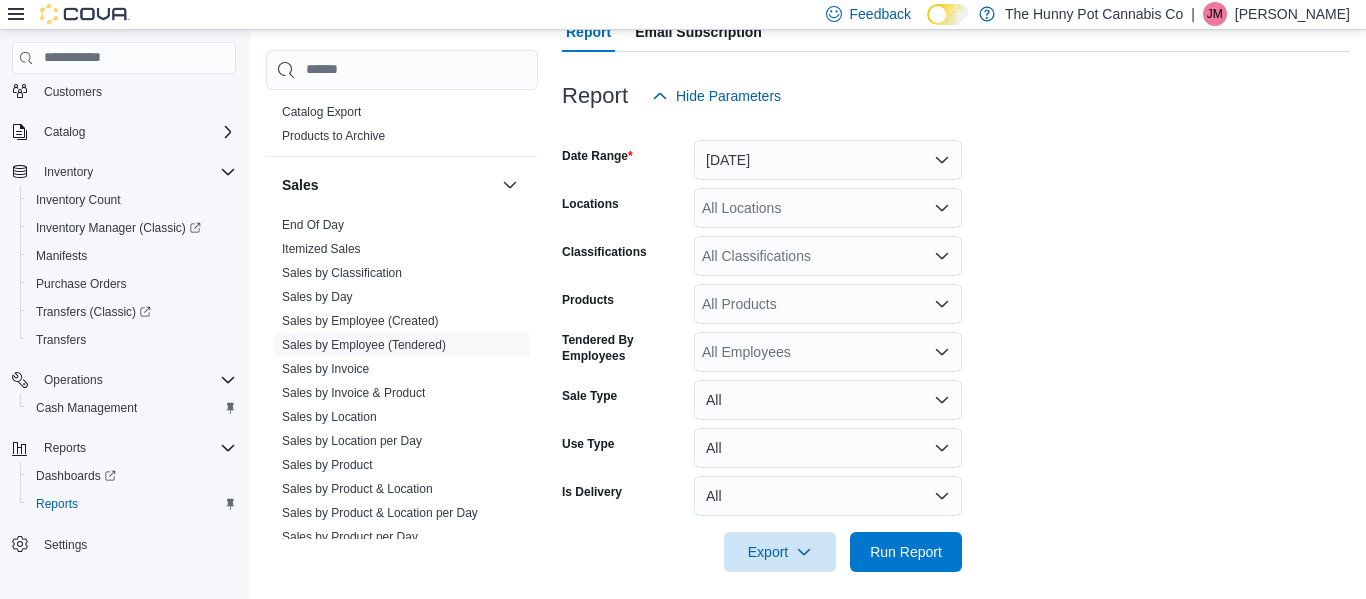 scroll, scrollTop: 220, scrollLeft: 0, axis: vertical 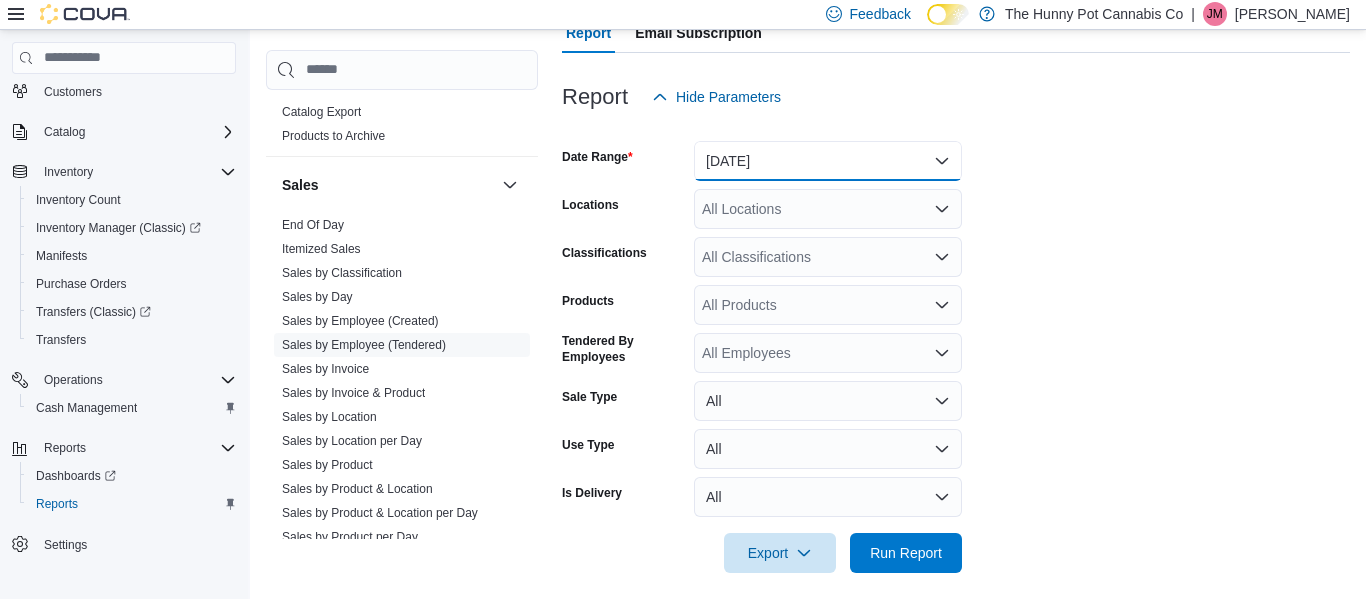 click on "[DATE]" at bounding box center (828, 161) 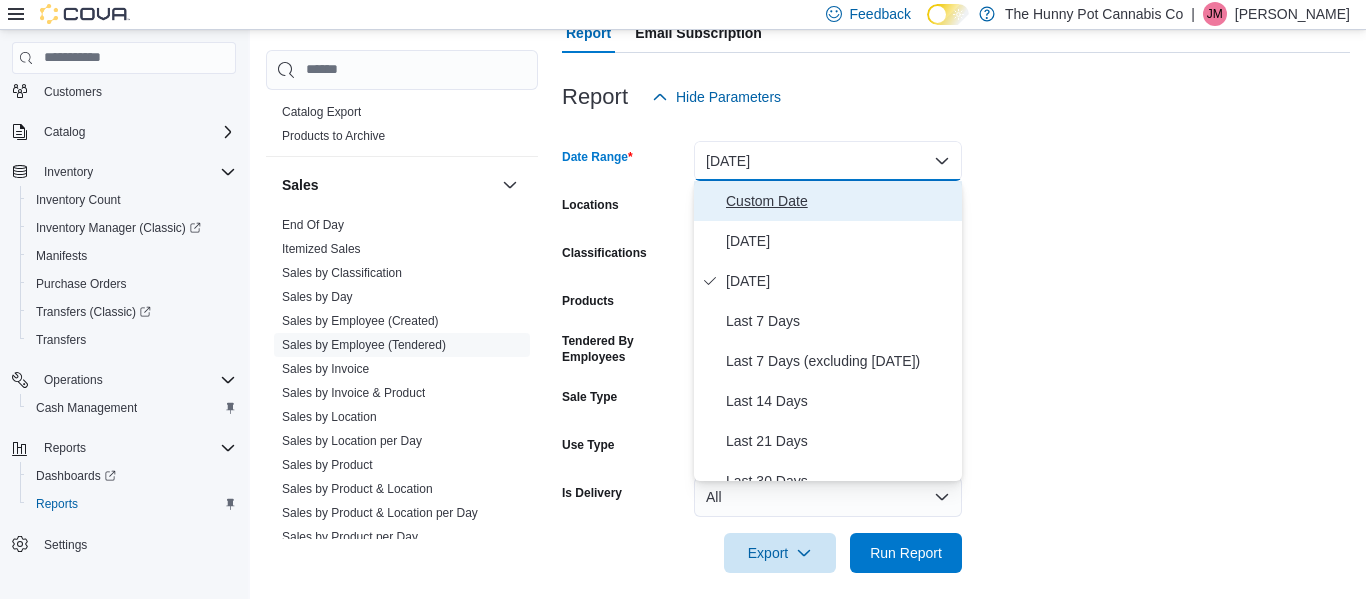 click on "Custom Date" at bounding box center [840, 201] 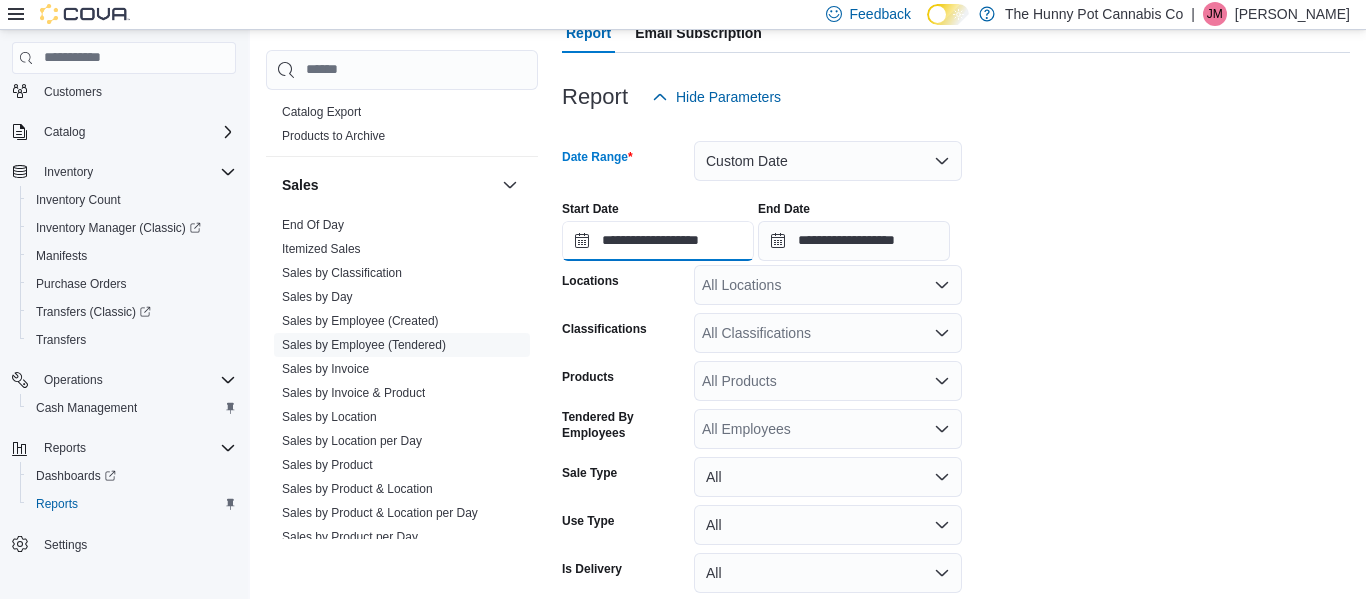 click on "**********" at bounding box center (658, 241) 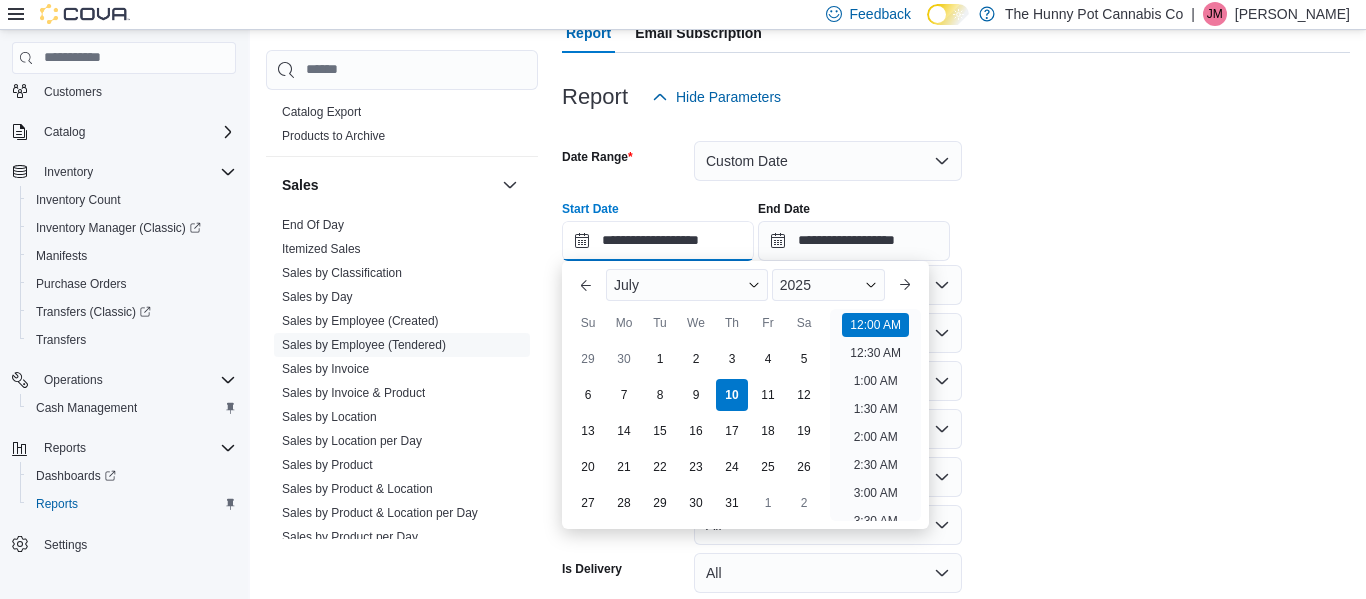 scroll, scrollTop: 62, scrollLeft: 0, axis: vertical 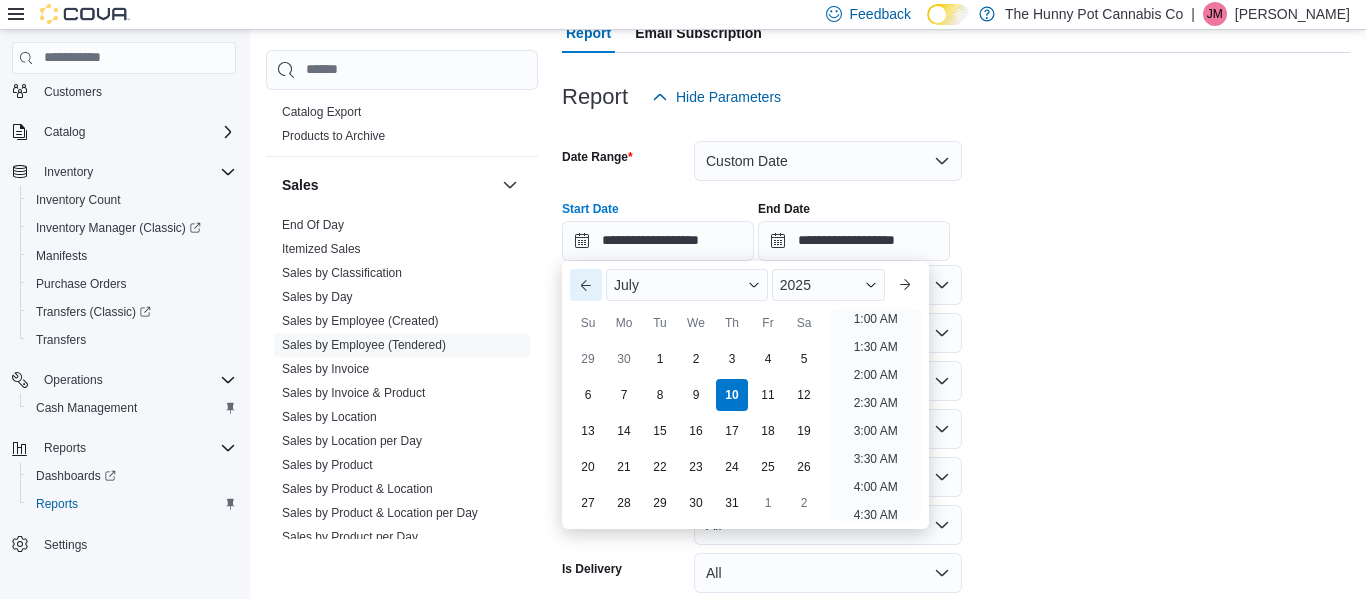 click on "Previous Month" at bounding box center (586, 285) 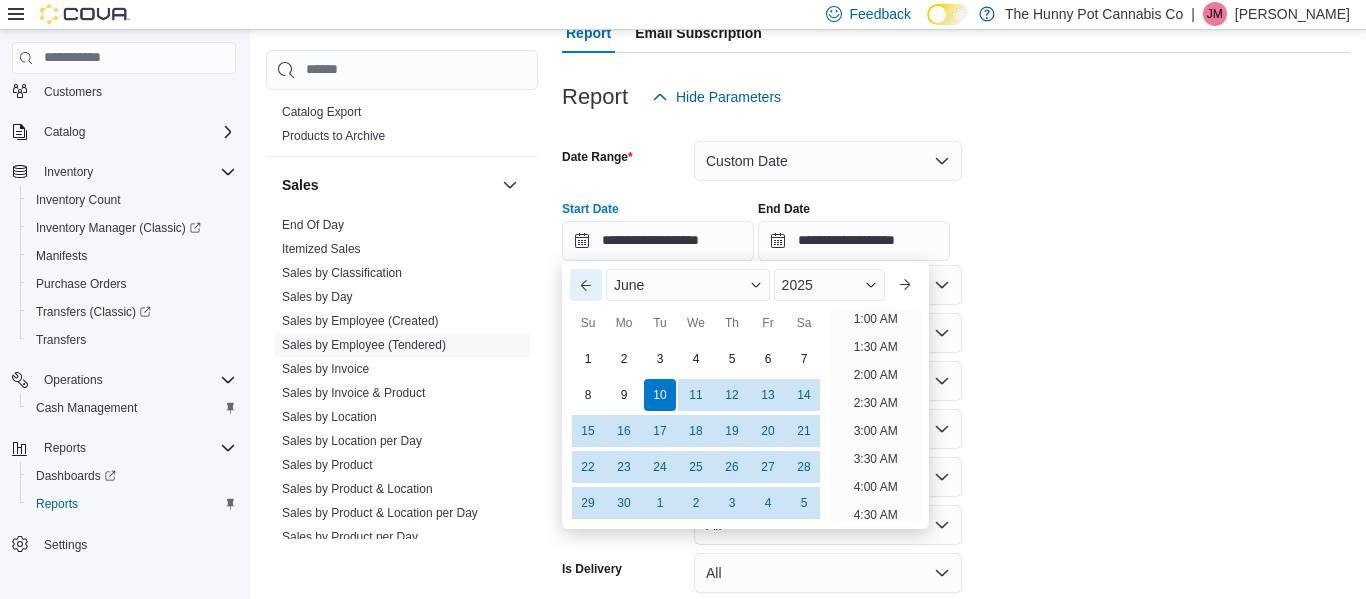 scroll, scrollTop: 4, scrollLeft: 0, axis: vertical 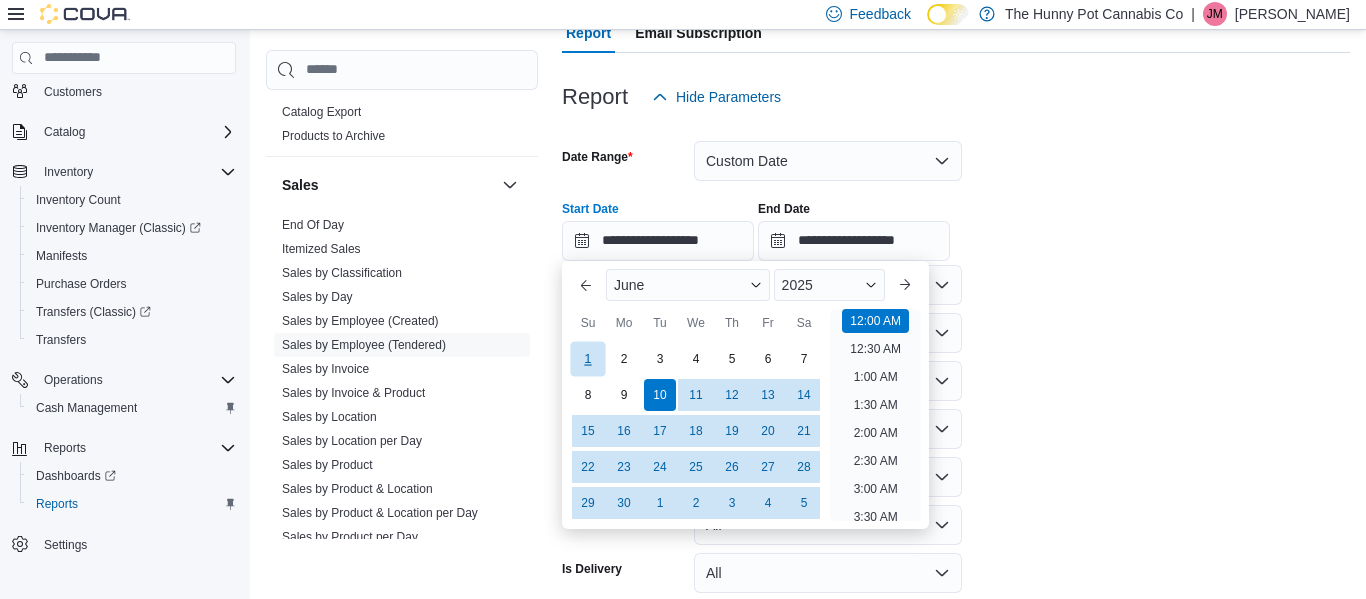click on "1" at bounding box center (587, 358) 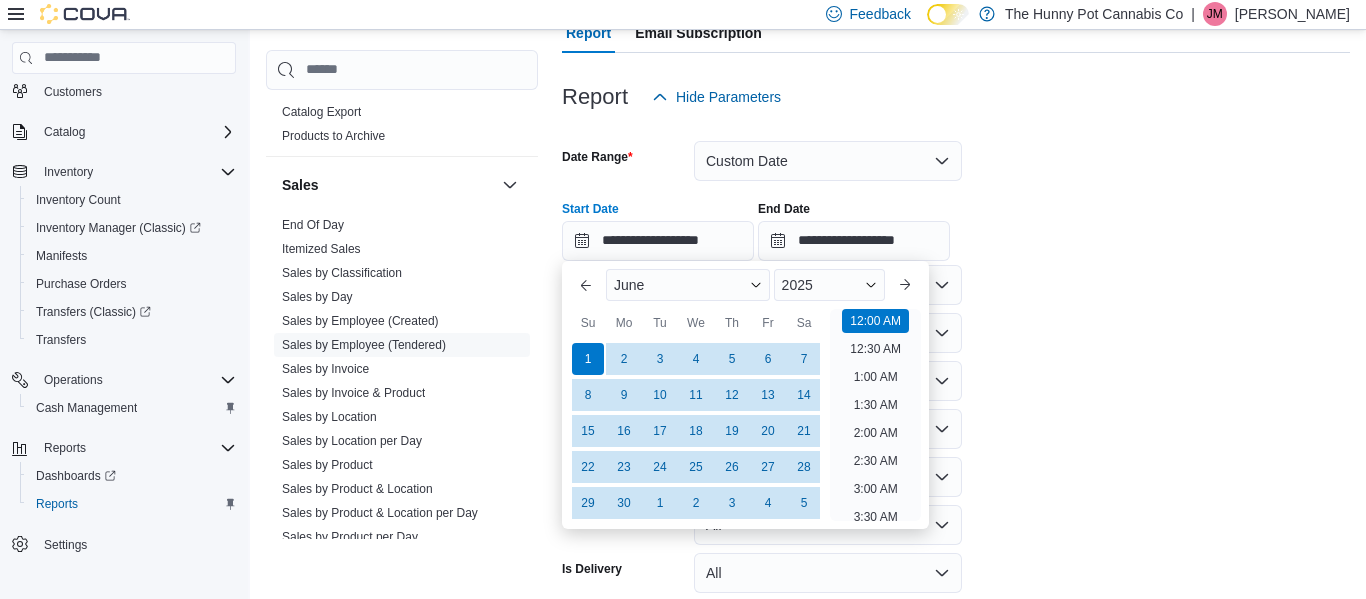 click at bounding box center [956, 263] 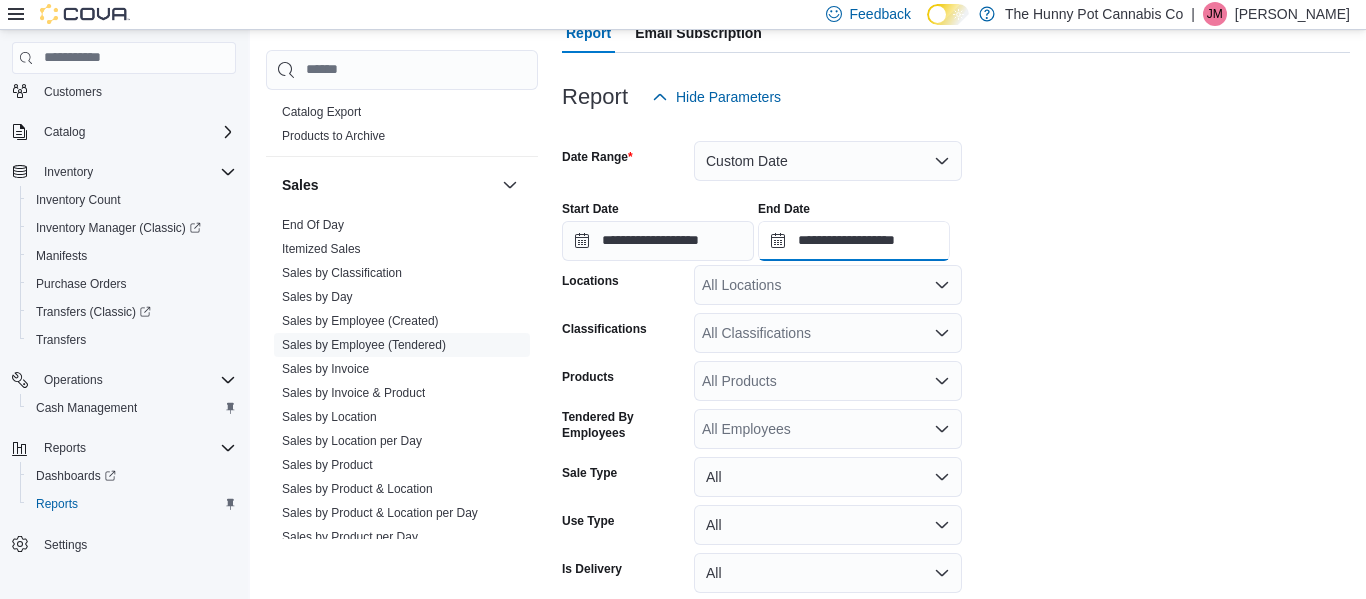click on "**********" at bounding box center (854, 241) 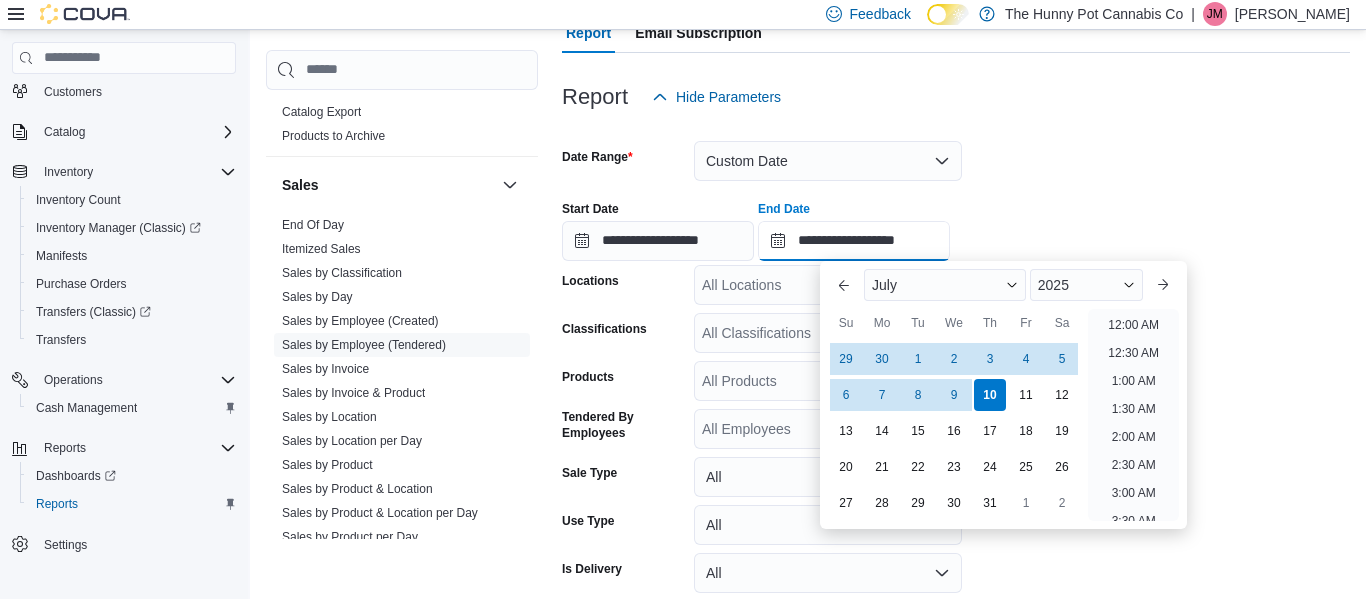 scroll, scrollTop: 1136, scrollLeft: 0, axis: vertical 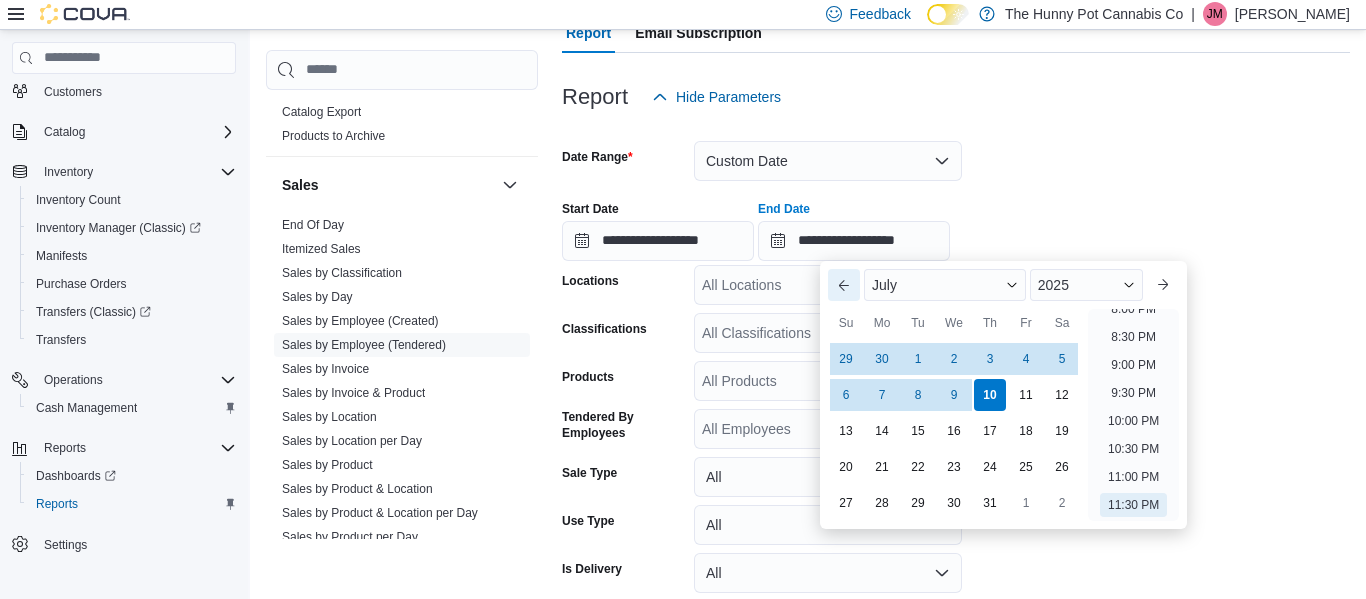 click on "Previous Month" at bounding box center (844, 285) 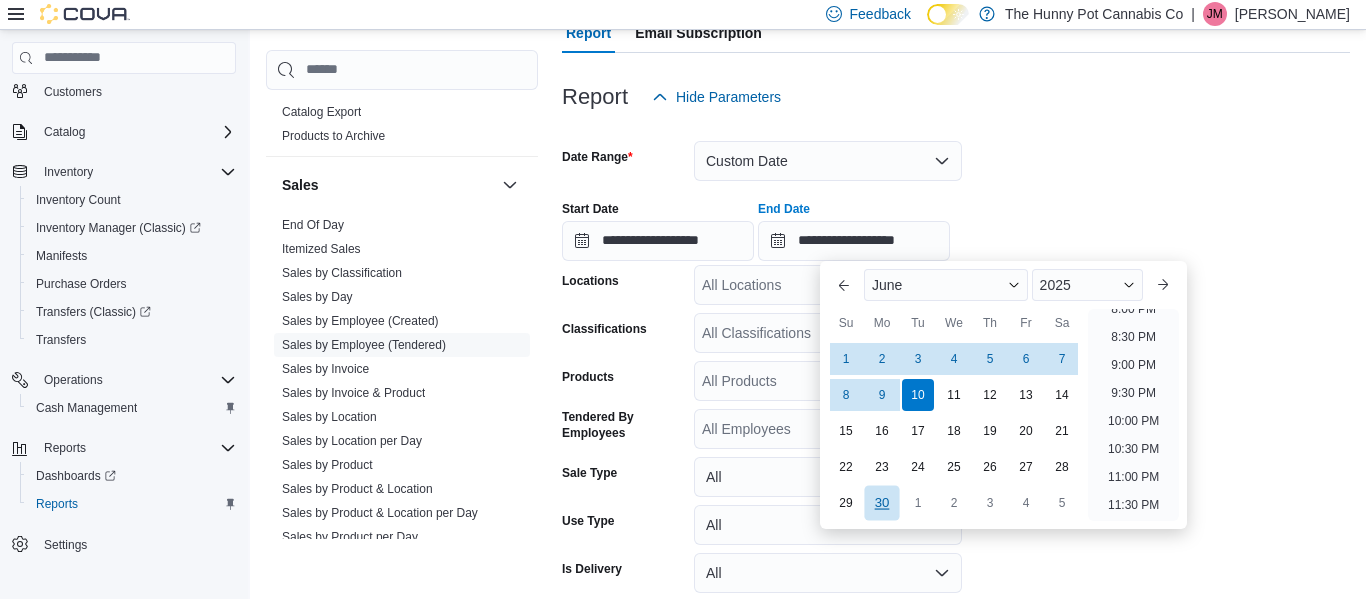 click on "30" at bounding box center (881, 502) 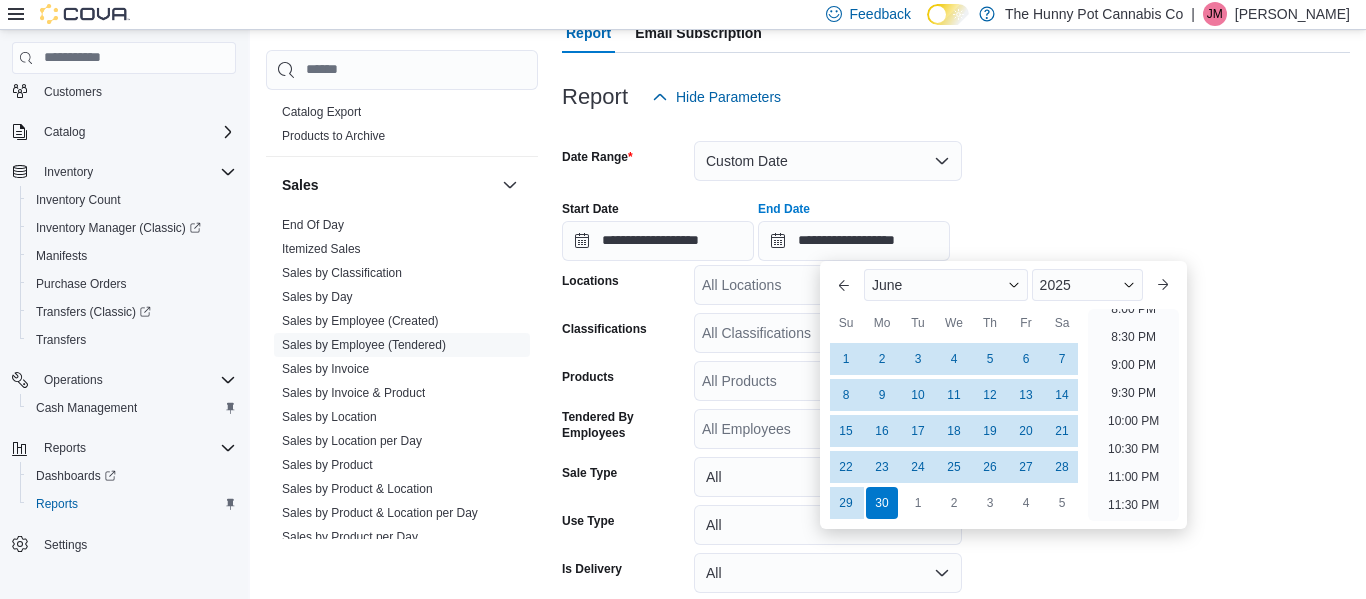 click on "**********" at bounding box center (956, 383) 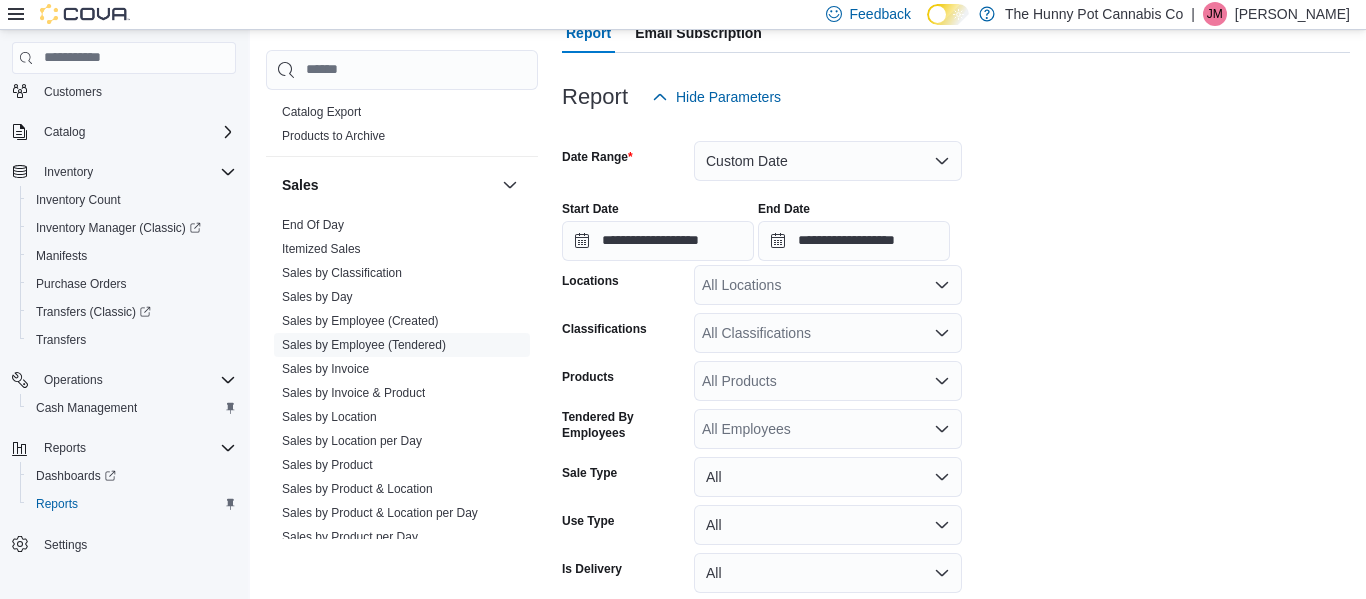 scroll, scrollTop: 310, scrollLeft: 0, axis: vertical 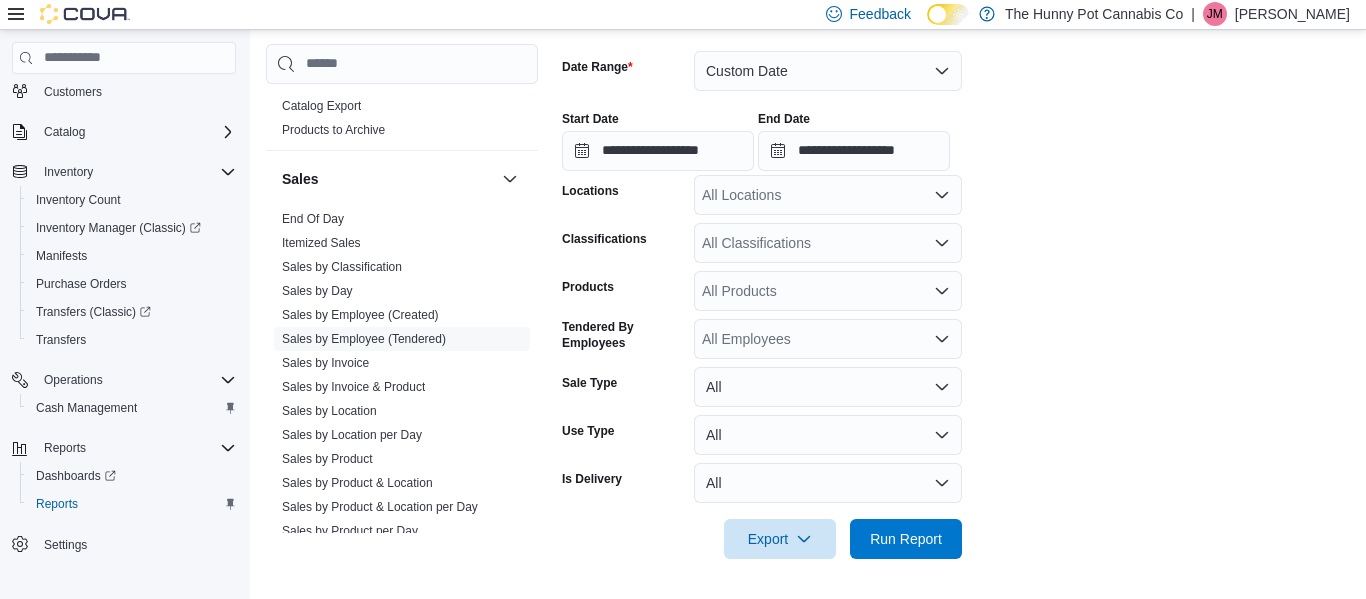 click on "All Locations" at bounding box center (828, 195) 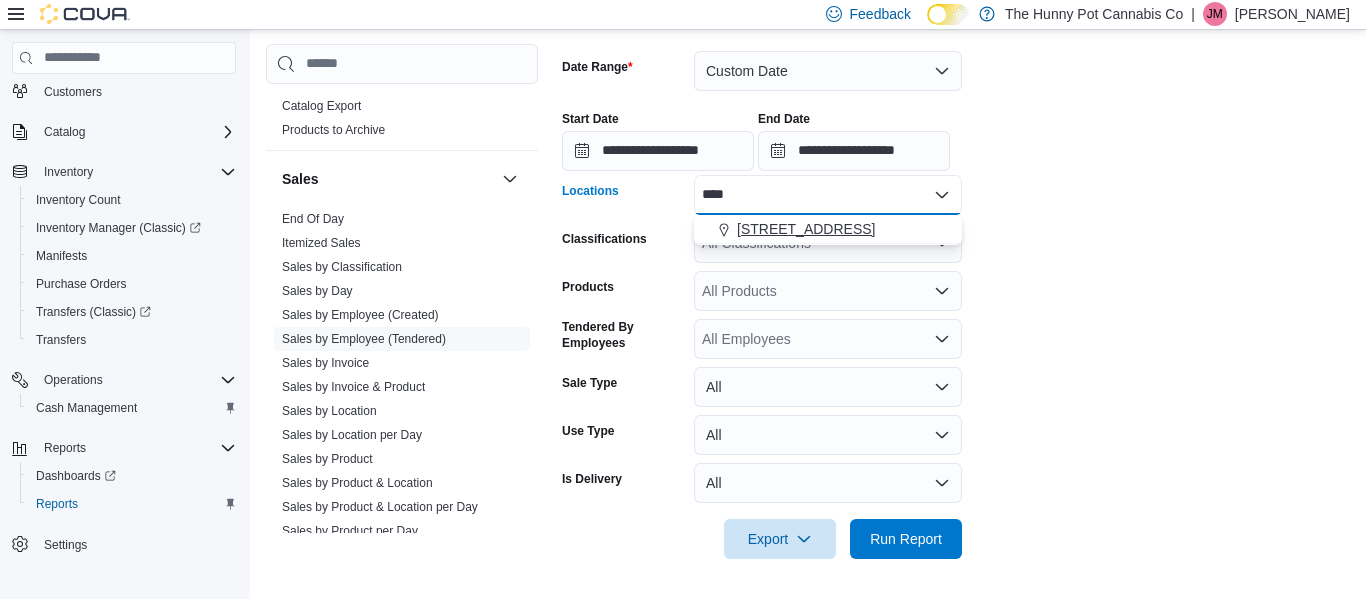 type on "****" 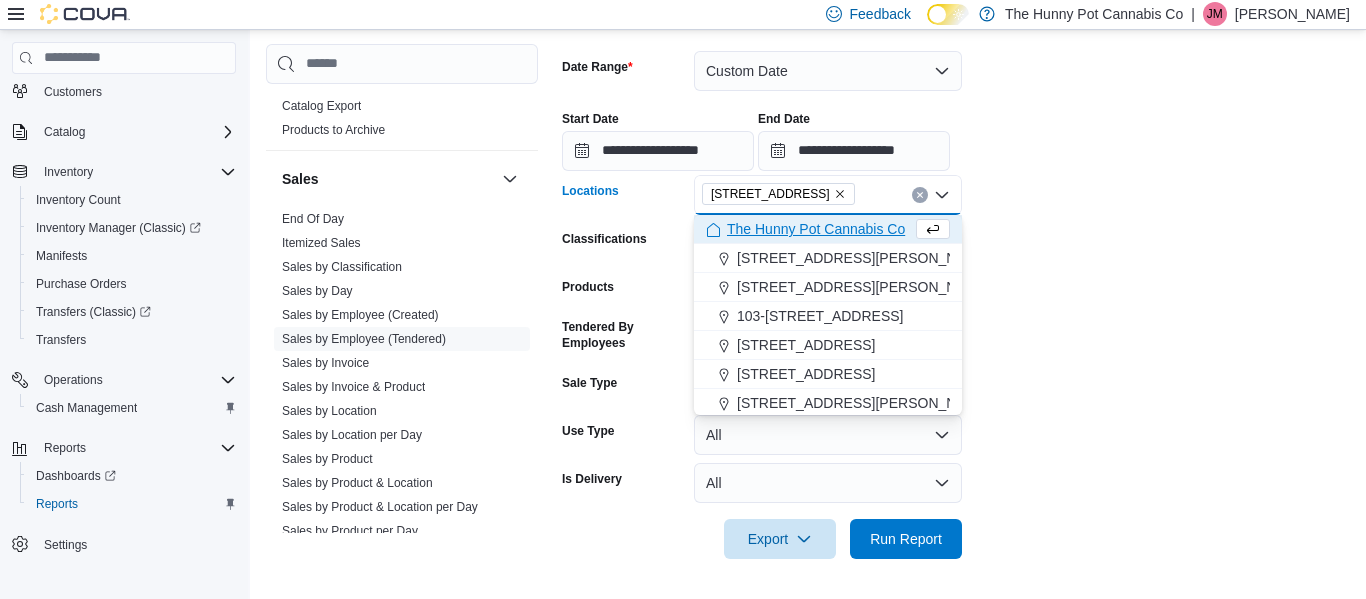 click on "**********" at bounding box center (956, 293) 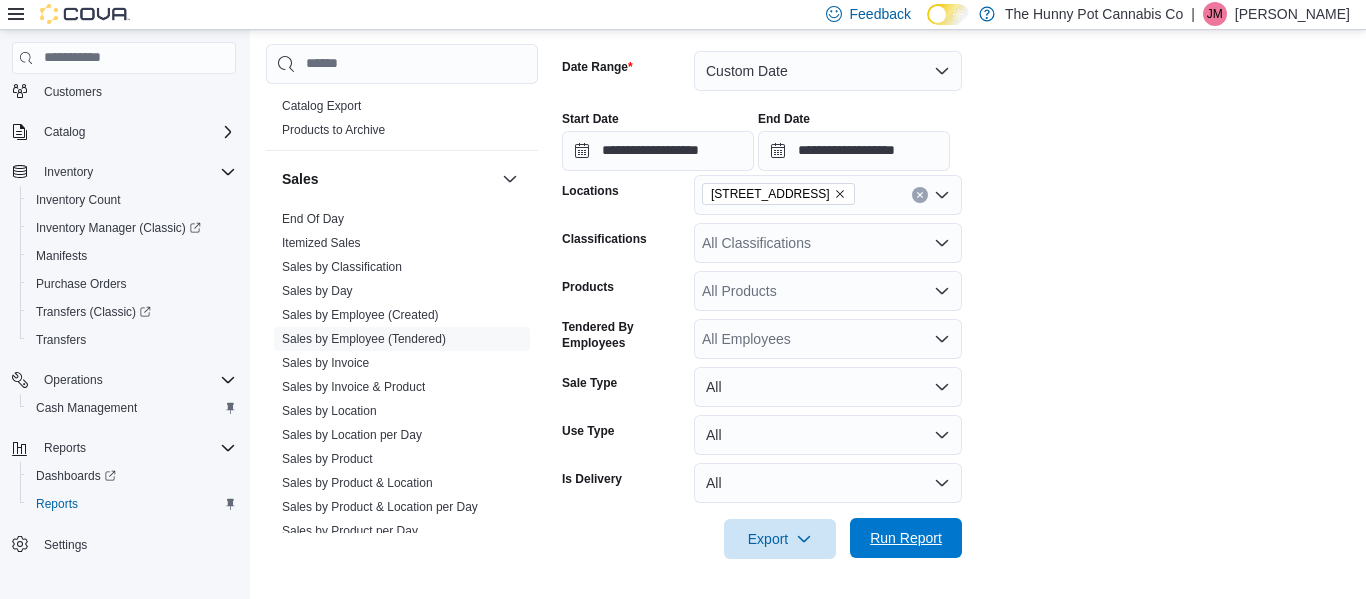 click on "Run Report" at bounding box center (906, 538) 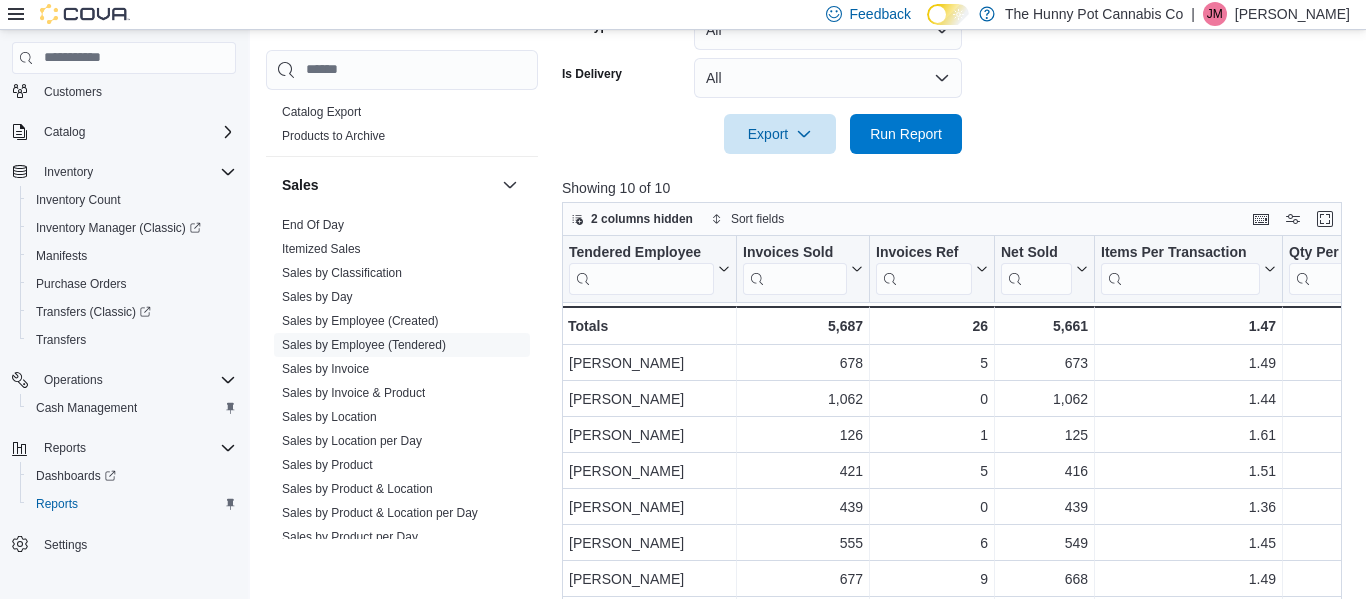 scroll, scrollTop: 722, scrollLeft: 0, axis: vertical 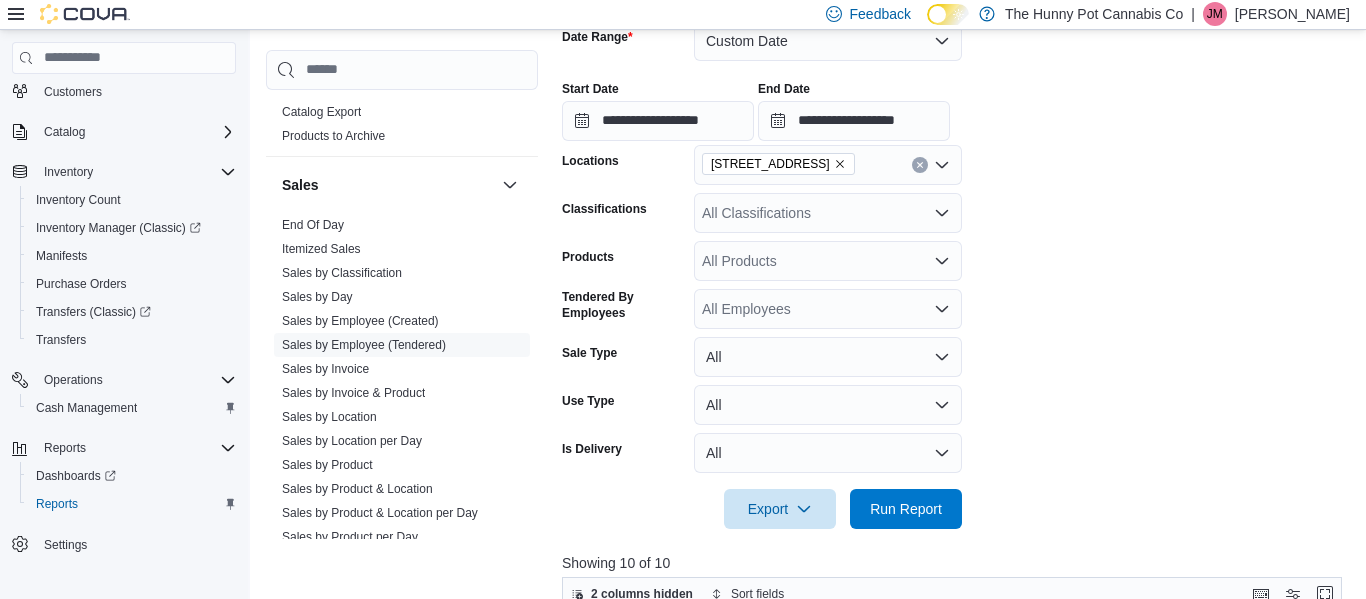 click on "**********" at bounding box center (956, 263) 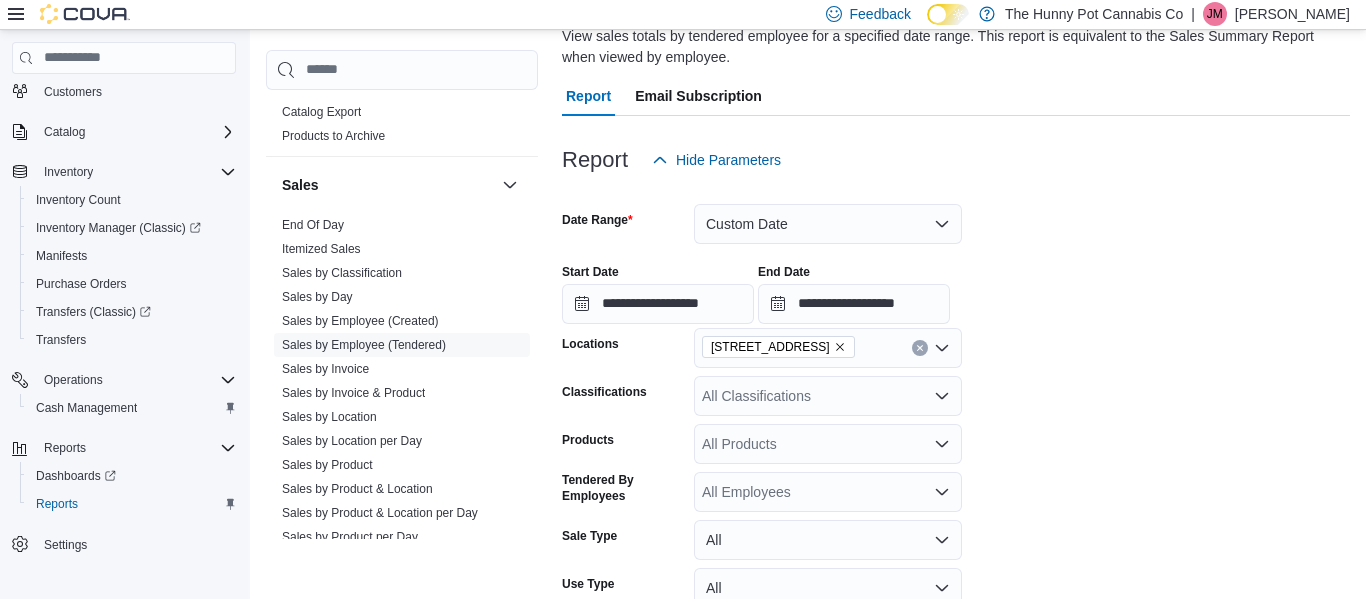 scroll, scrollTop: 67, scrollLeft: 0, axis: vertical 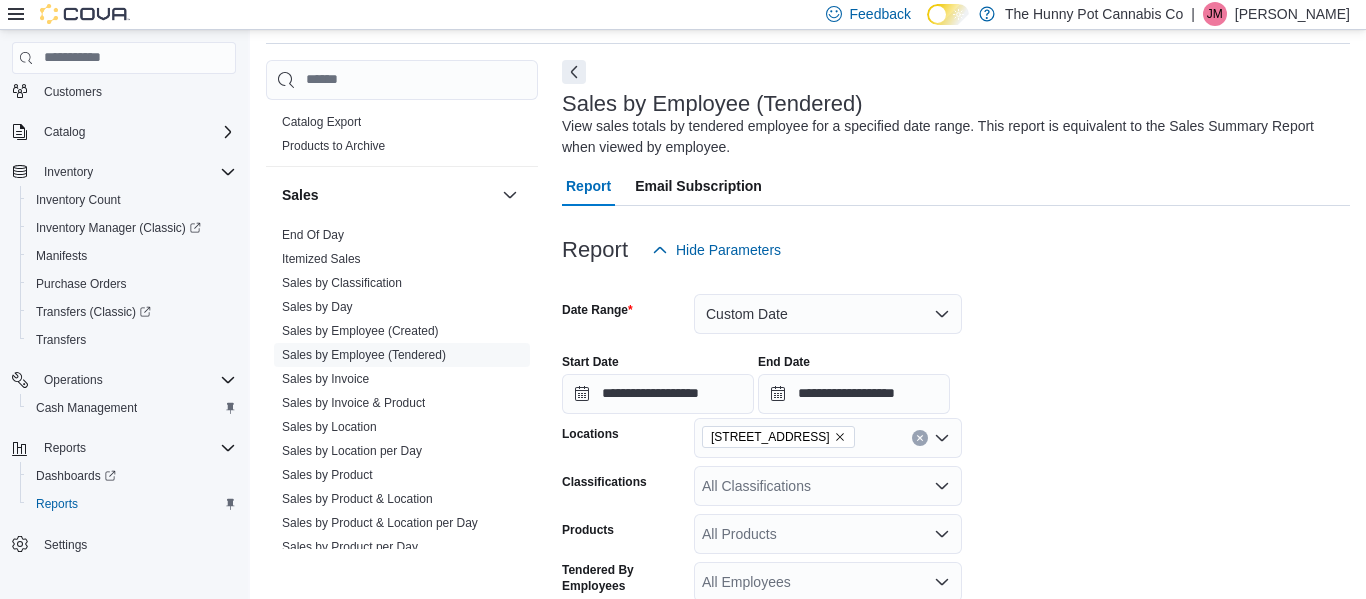 click on "**********" at bounding box center [956, 376] 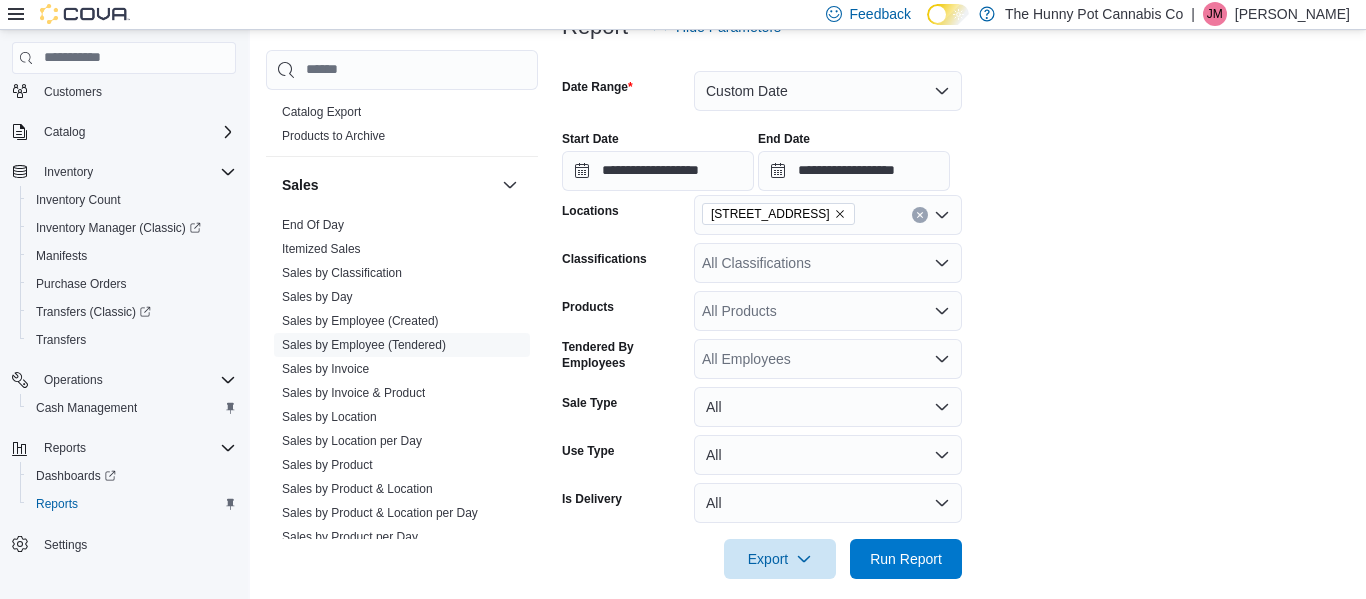 scroll, scrollTop: 287, scrollLeft: 0, axis: vertical 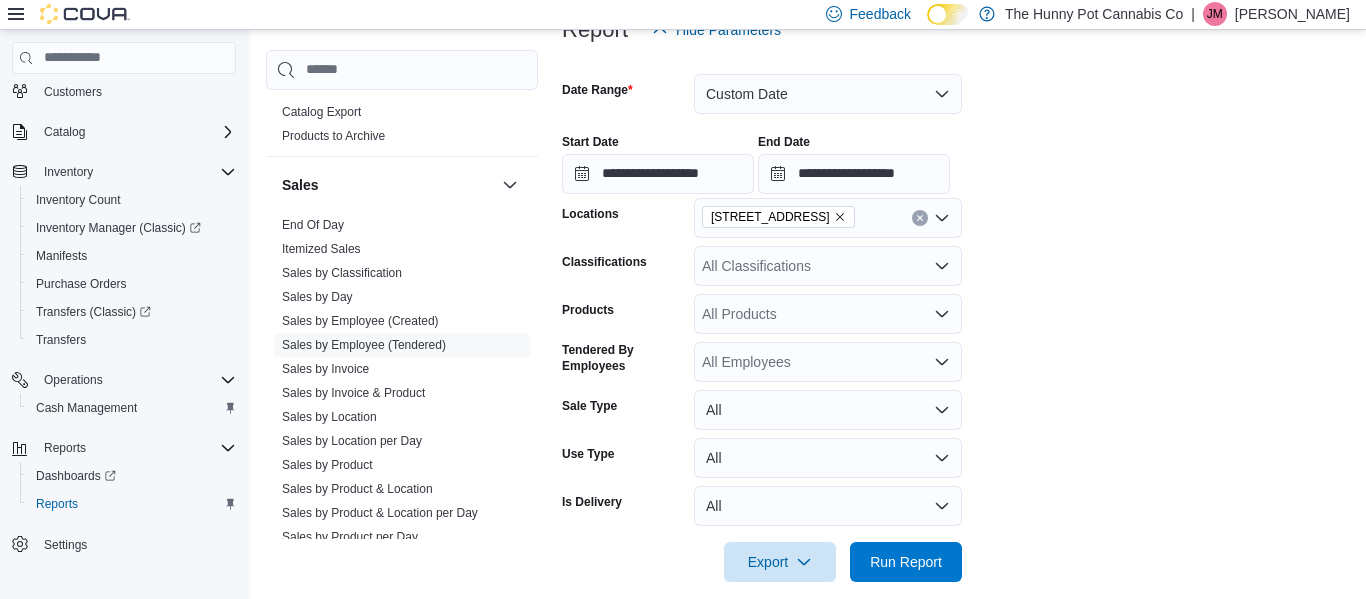 click on "All Classifications" at bounding box center [828, 266] 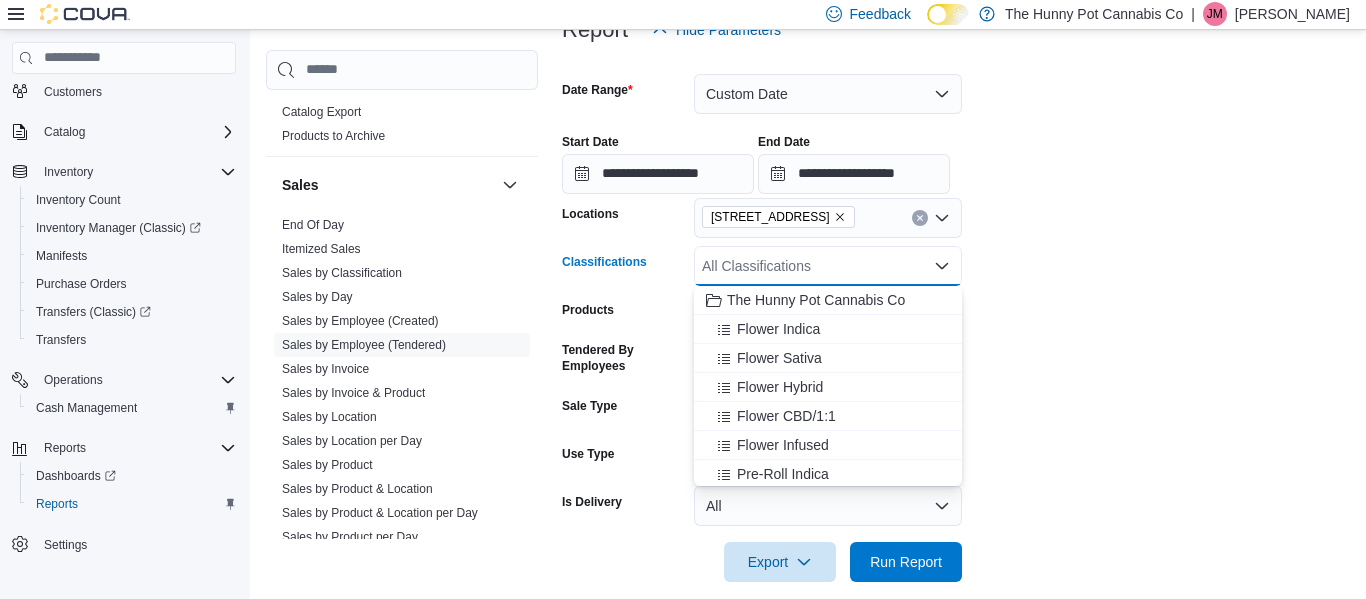 click on "**********" at bounding box center [956, 316] 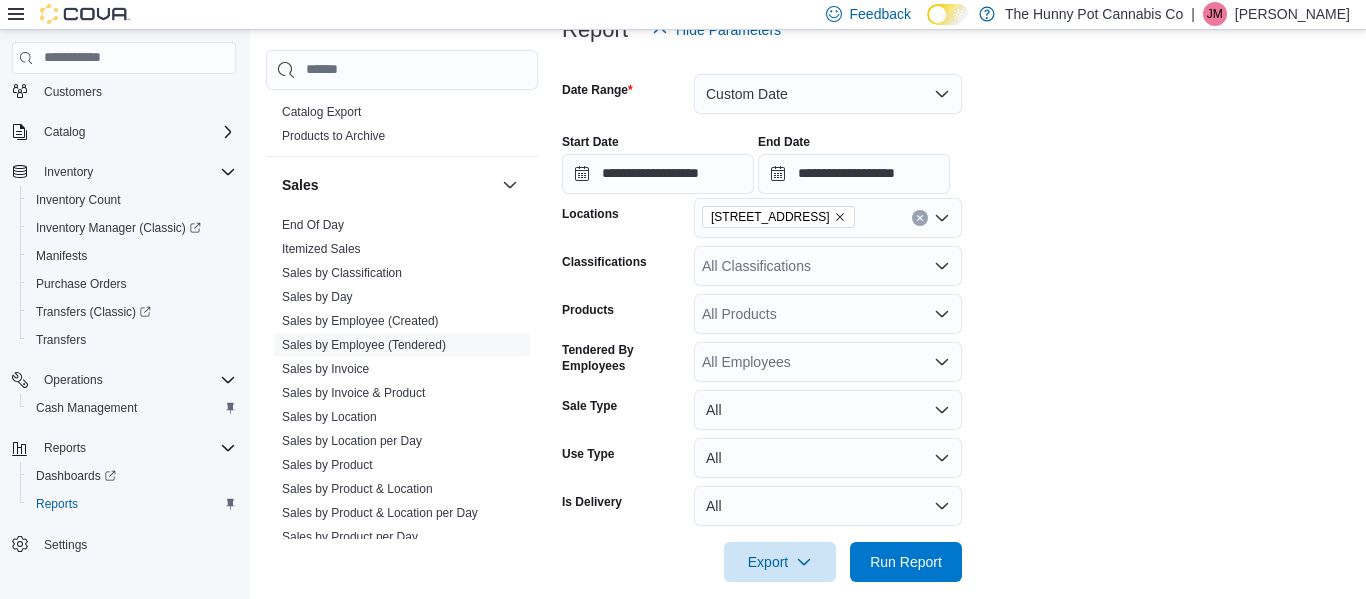 click on "All Products" at bounding box center [828, 314] 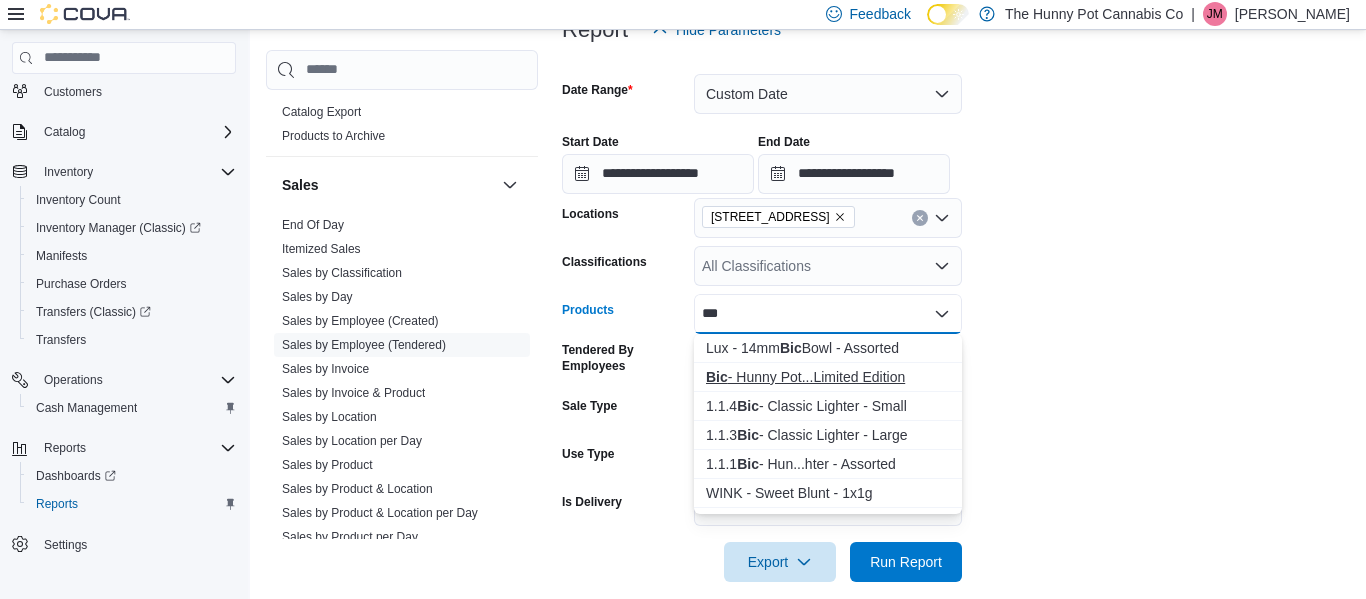 type on "***" 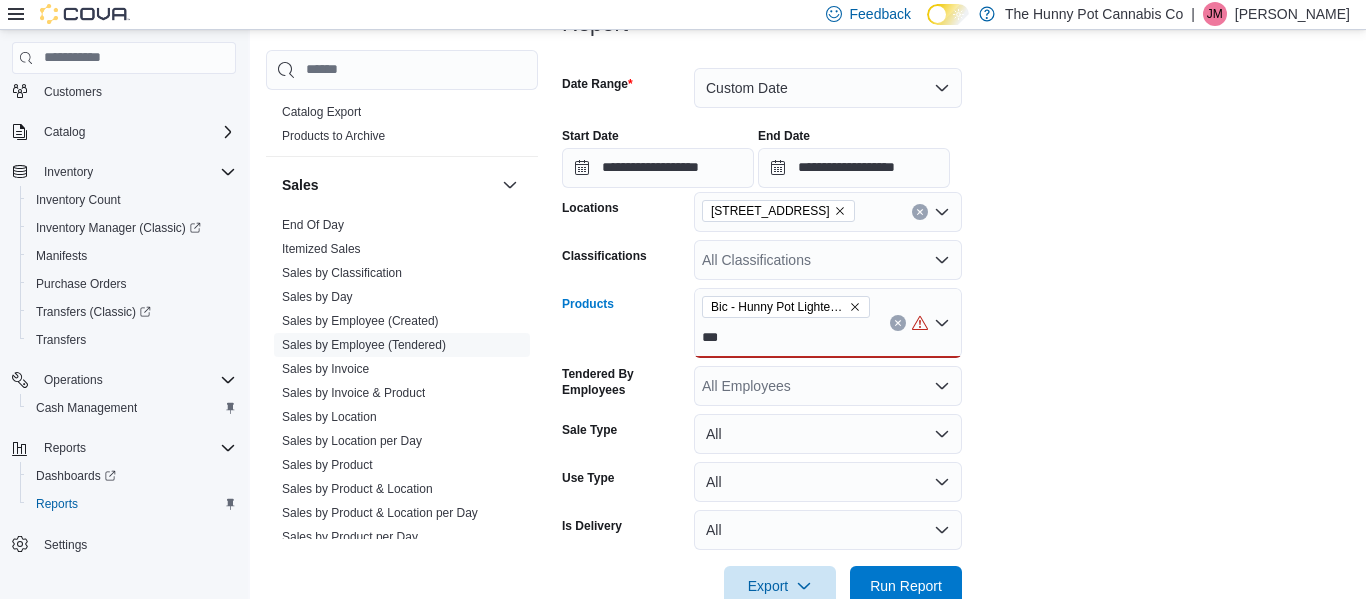 scroll, scrollTop: 291, scrollLeft: 0, axis: vertical 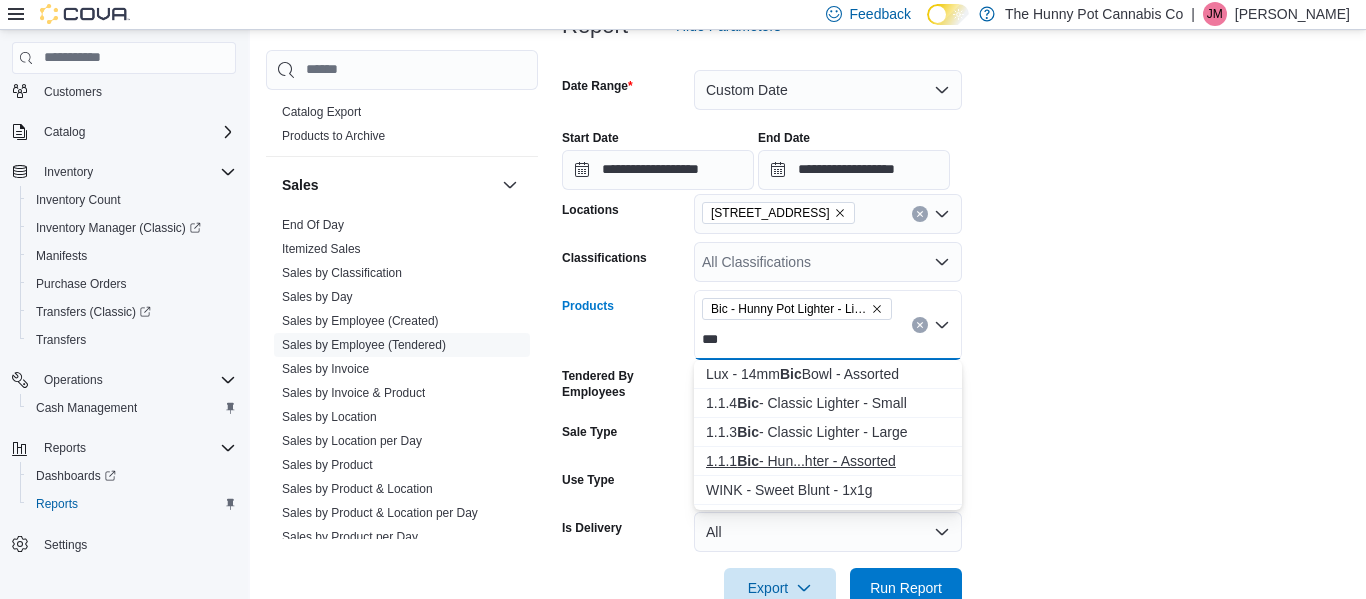 type on "***" 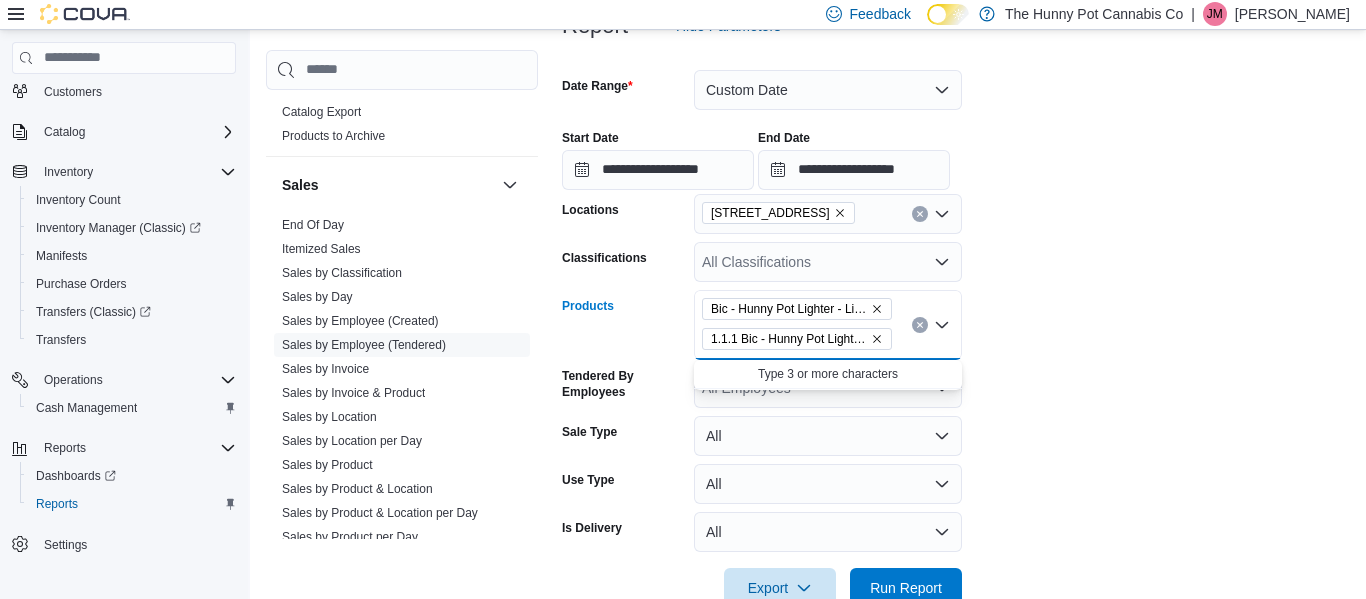 click on "**********" at bounding box center (956, 327) 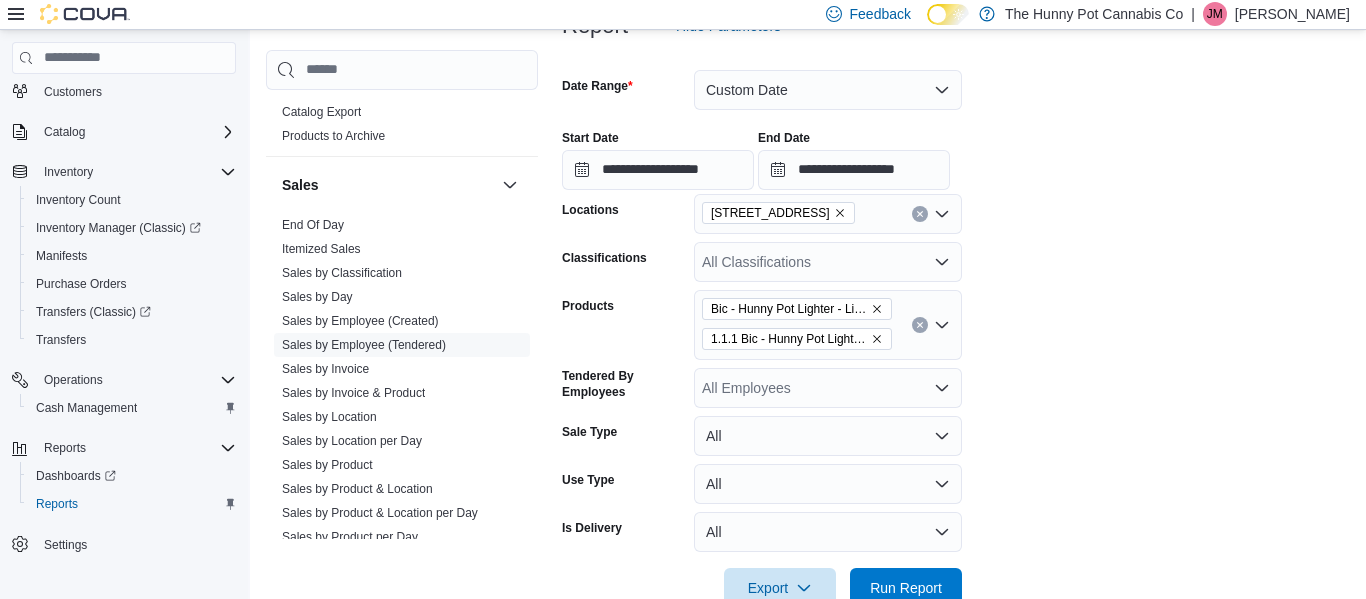 click on "Bic - Hunny Pot Lighter - Limited Edition 1.1.1 Bic - Hunny Pot Lighter - Assorted" at bounding box center [828, 325] 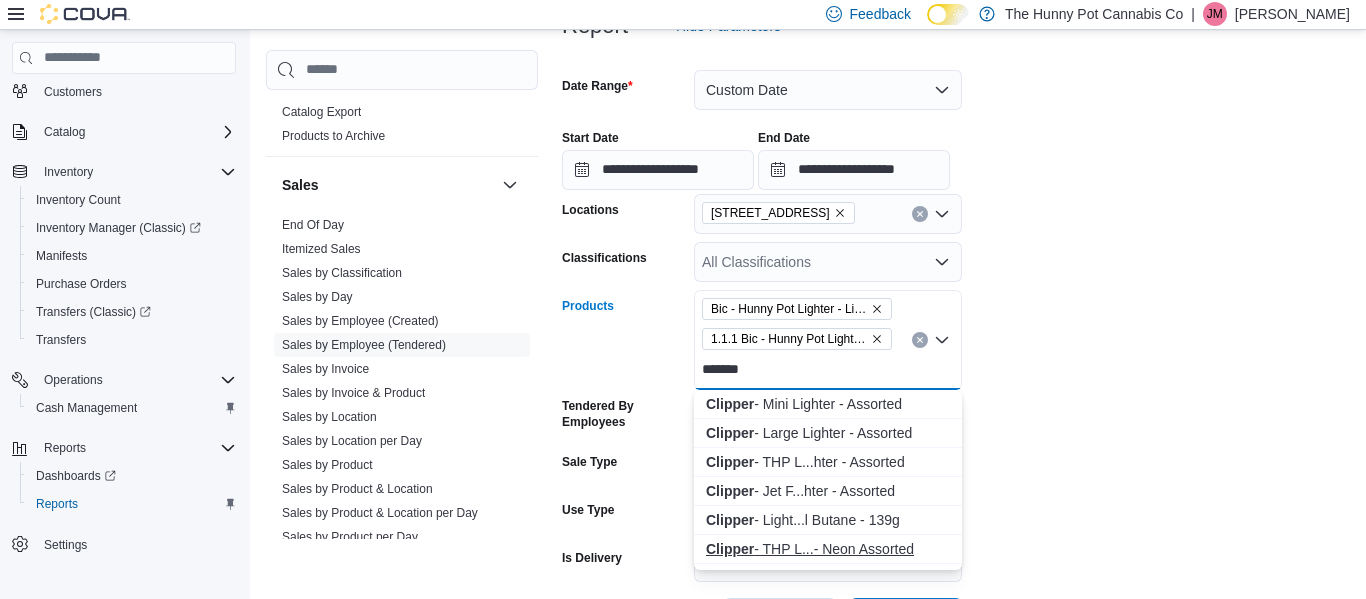 type on "*******" 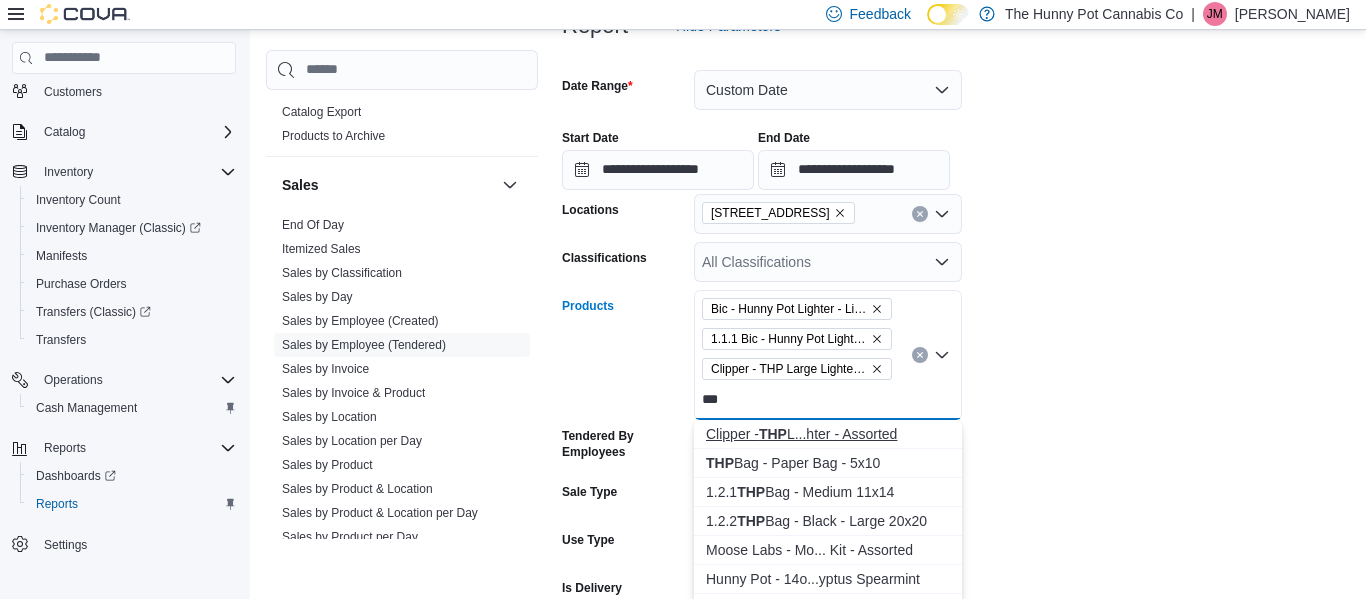 type on "***" 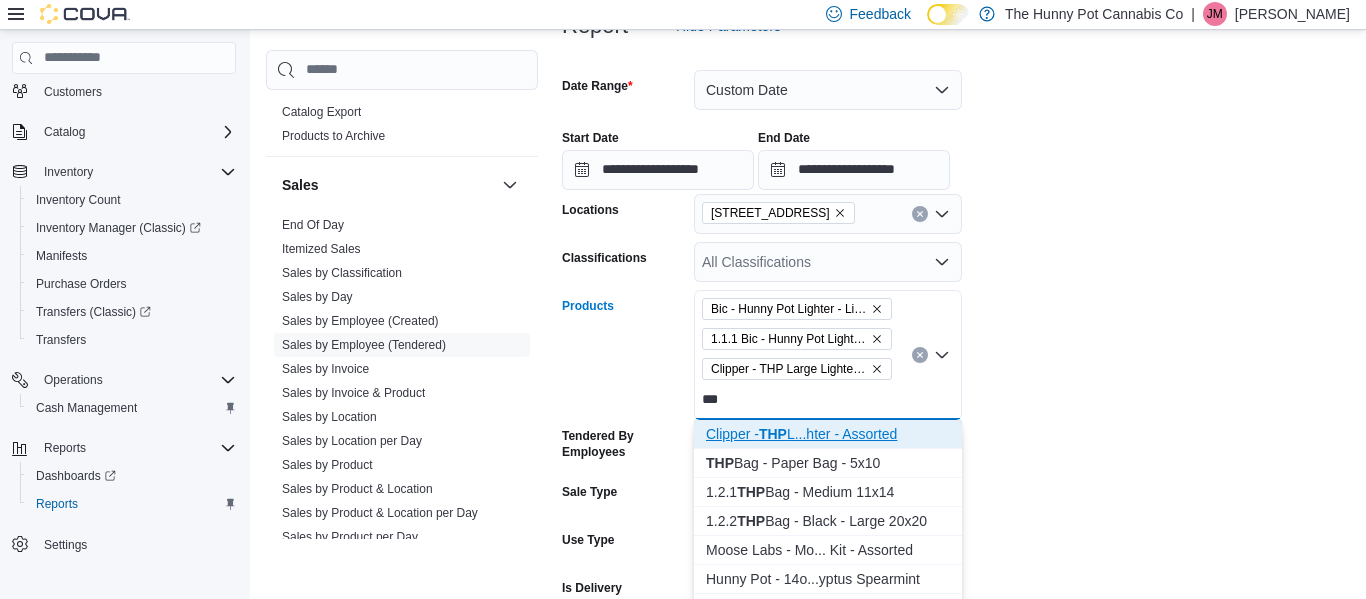 click on "Clipper -  THP  L...hter - Assorted" at bounding box center (828, 434) 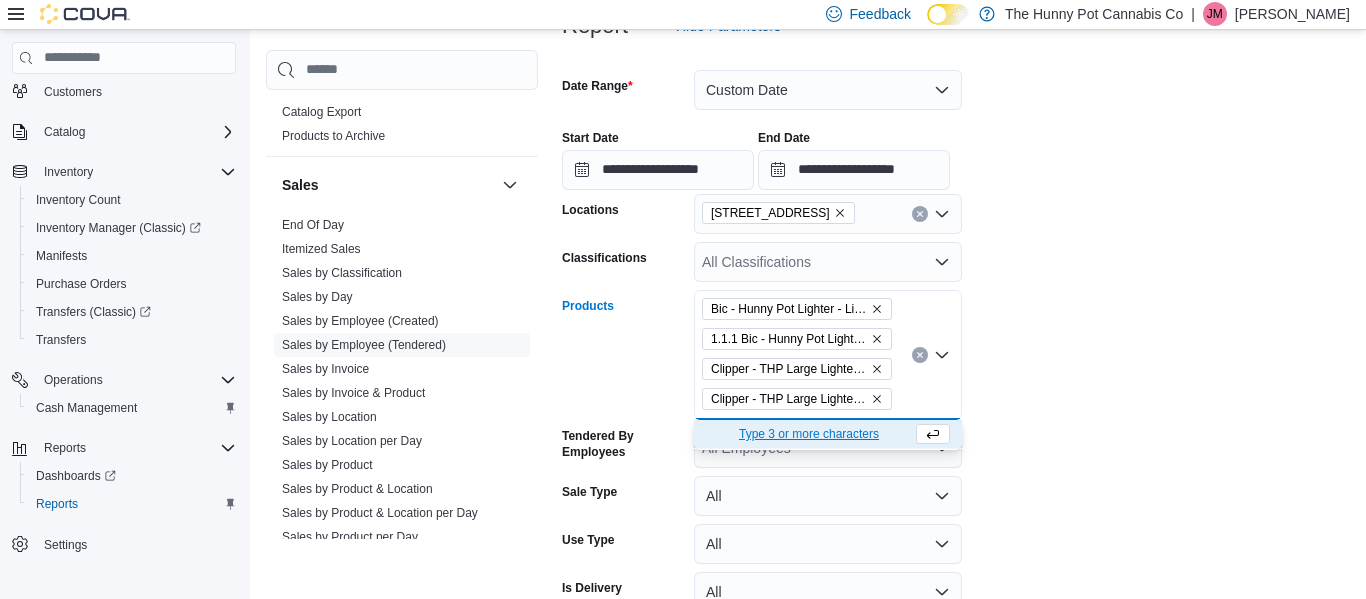 click on "**********" at bounding box center [956, 357] 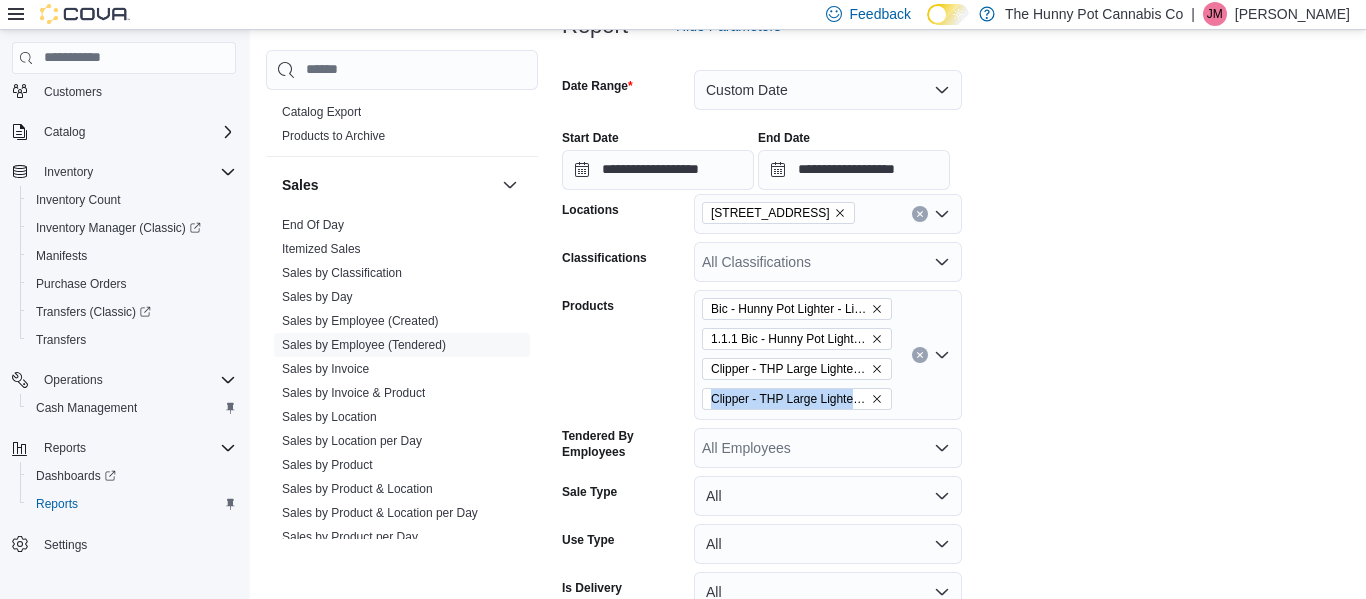 click on "**********" at bounding box center [956, 357] 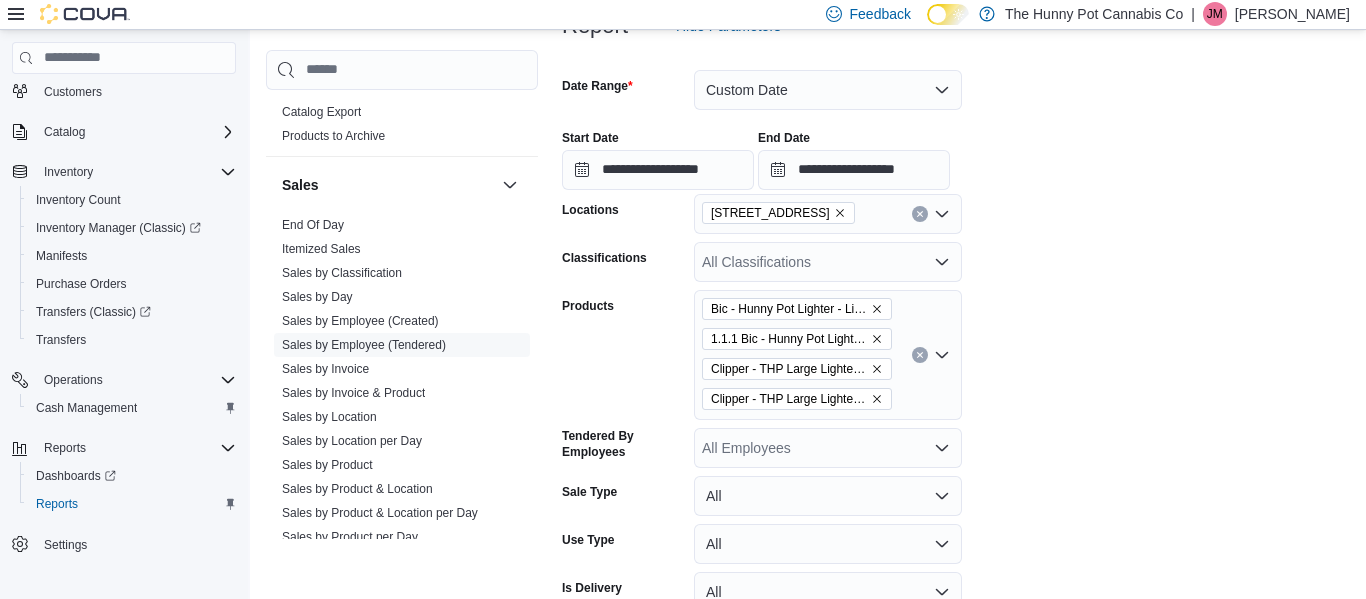 click on "**********" at bounding box center (956, 357) 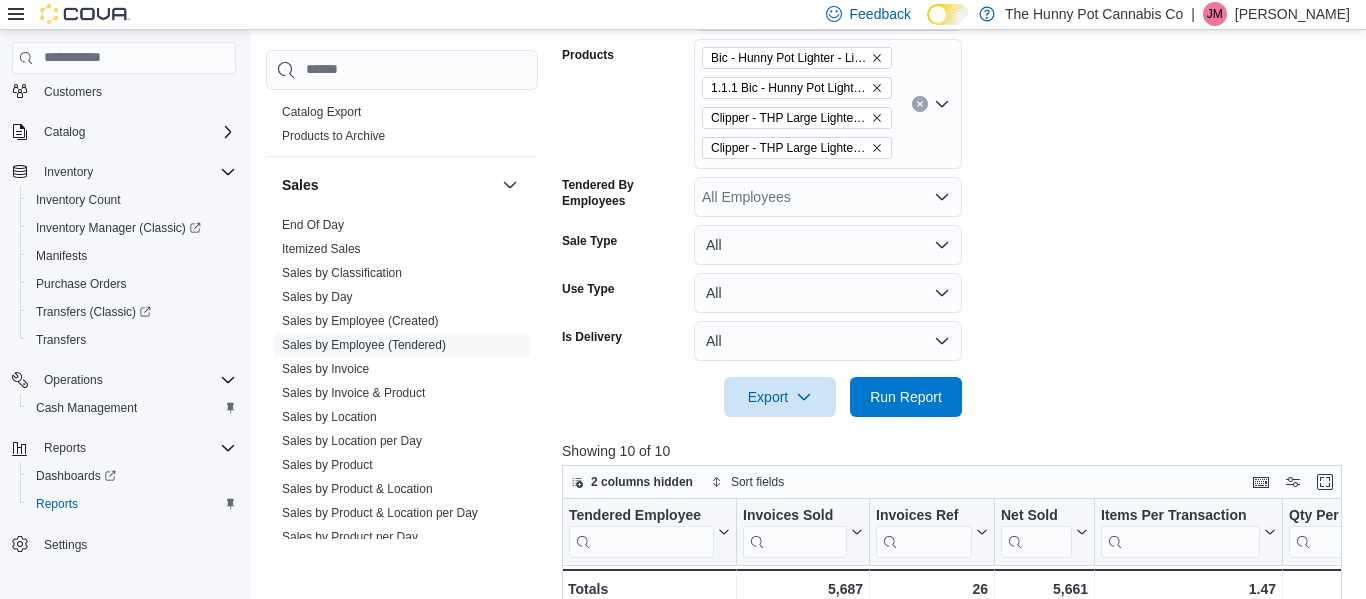 scroll, scrollTop: 564, scrollLeft: 0, axis: vertical 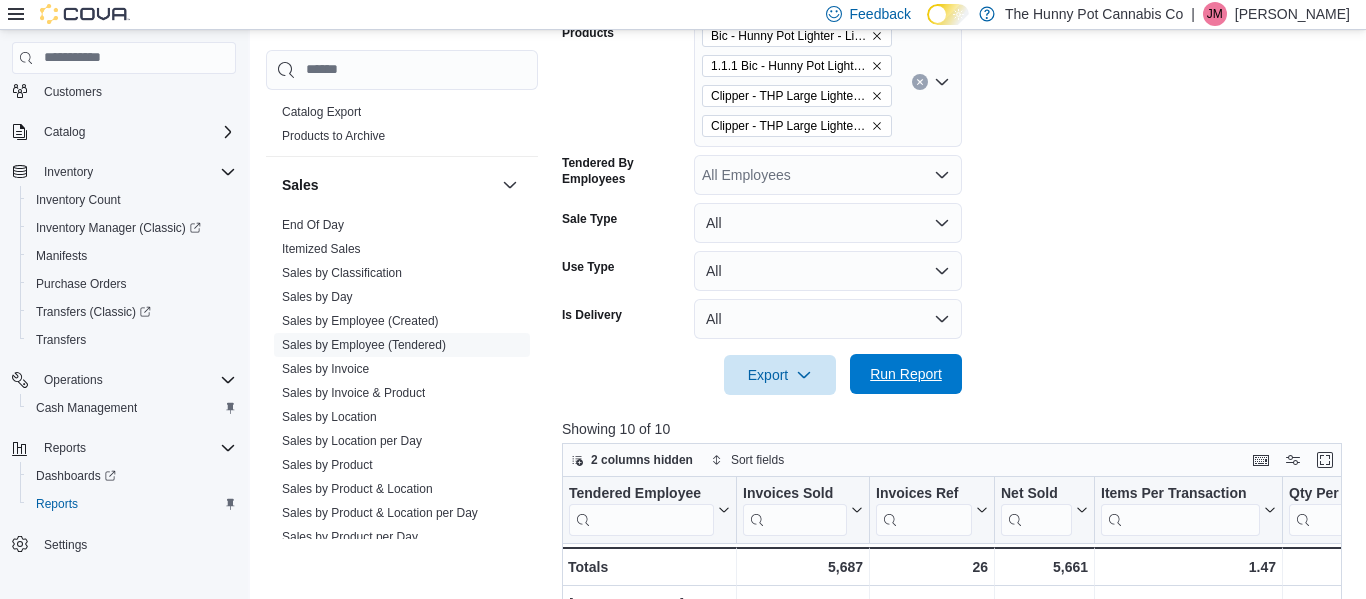 click on "Run Report" at bounding box center (906, 374) 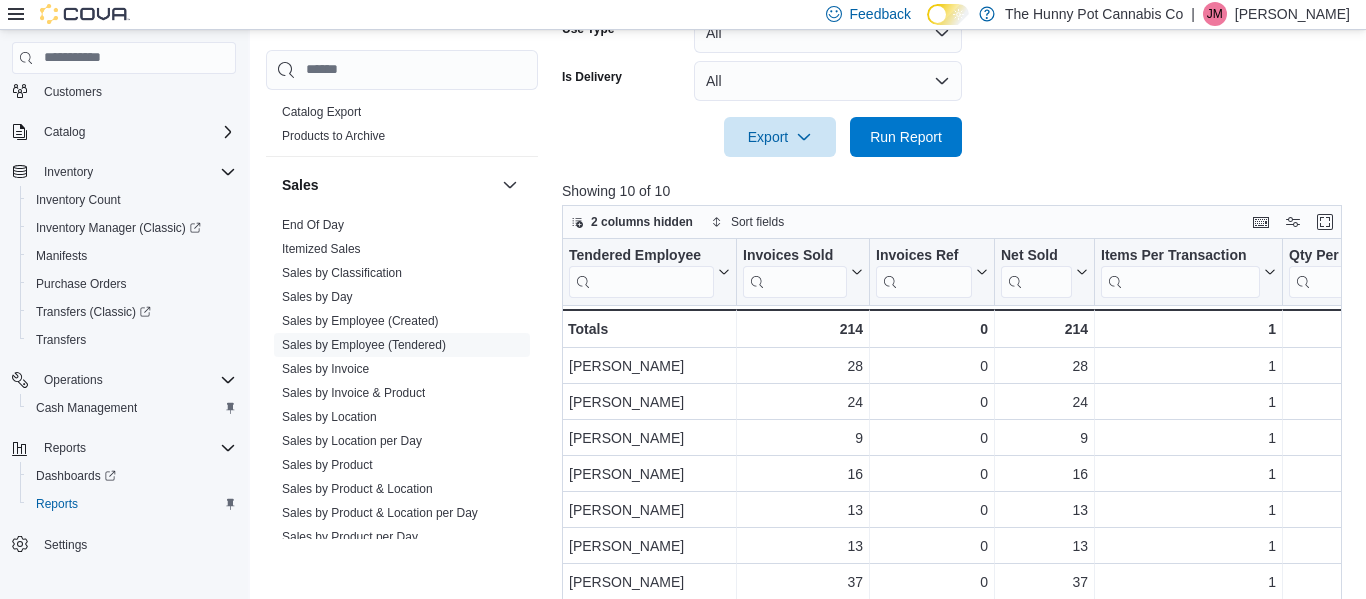 scroll, scrollTop: 813, scrollLeft: 0, axis: vertical 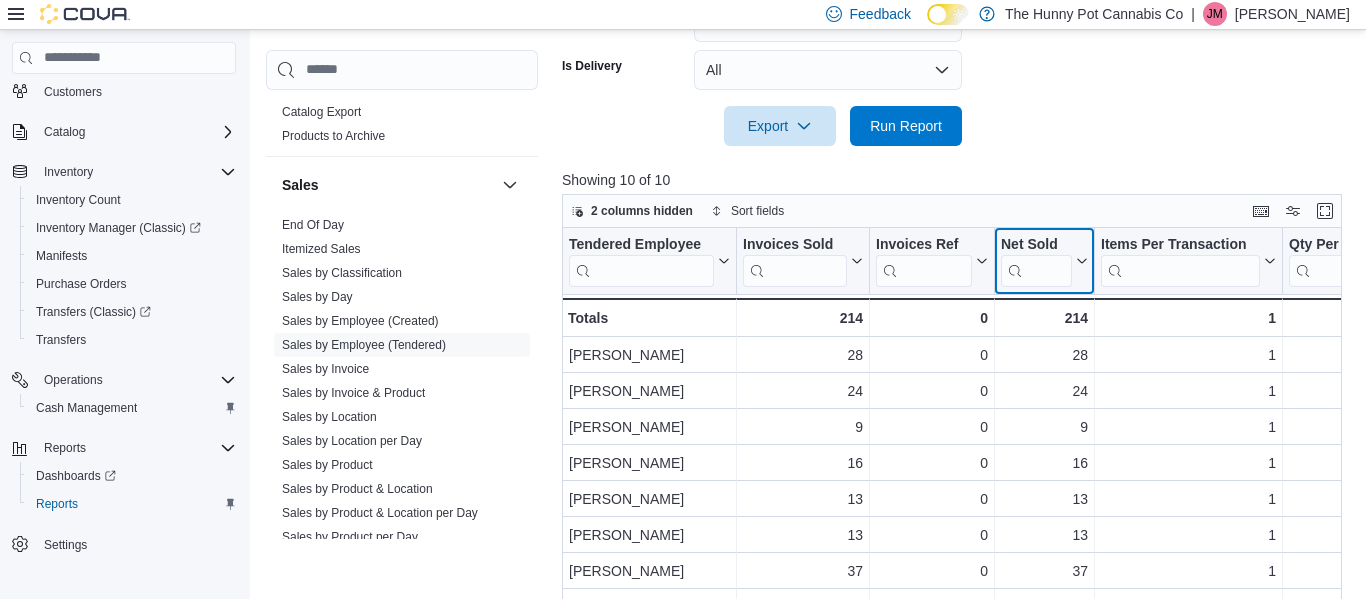 click 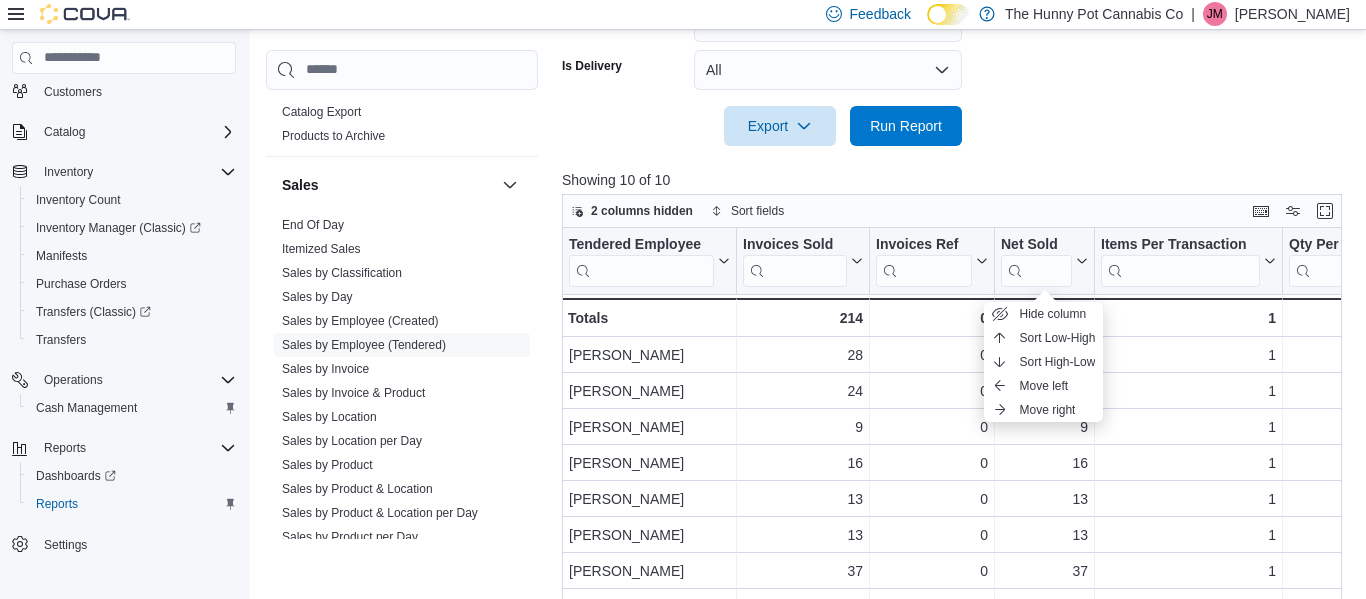 click at bounding box center [956, 158] 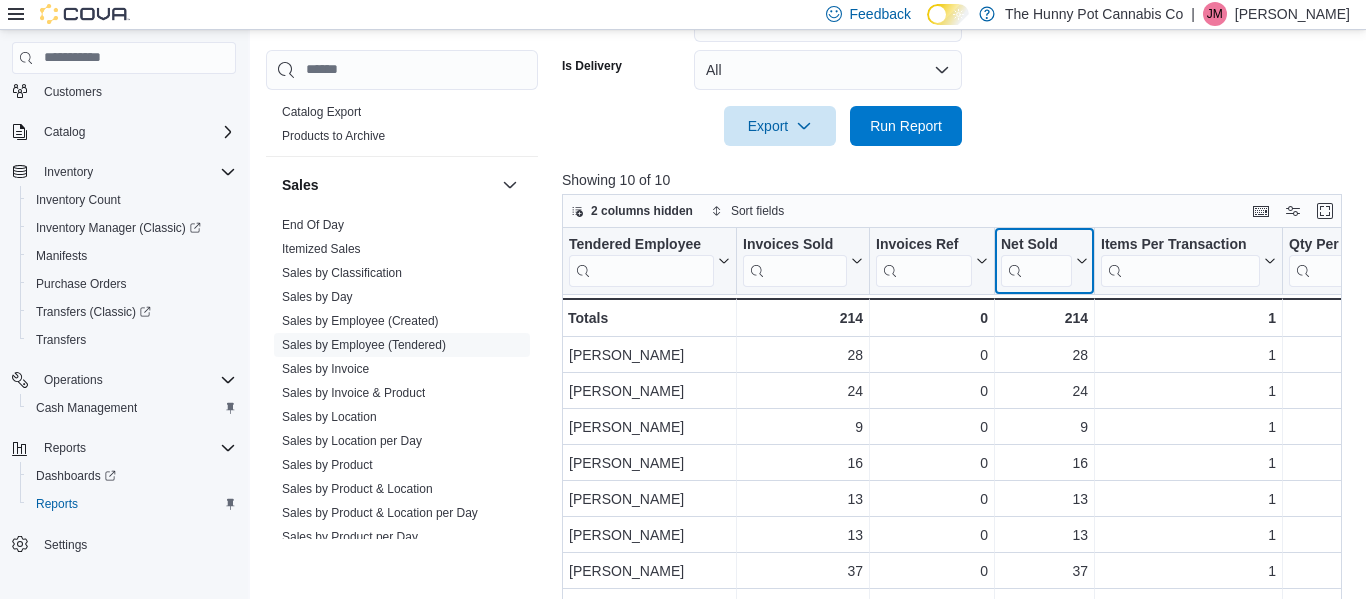 click 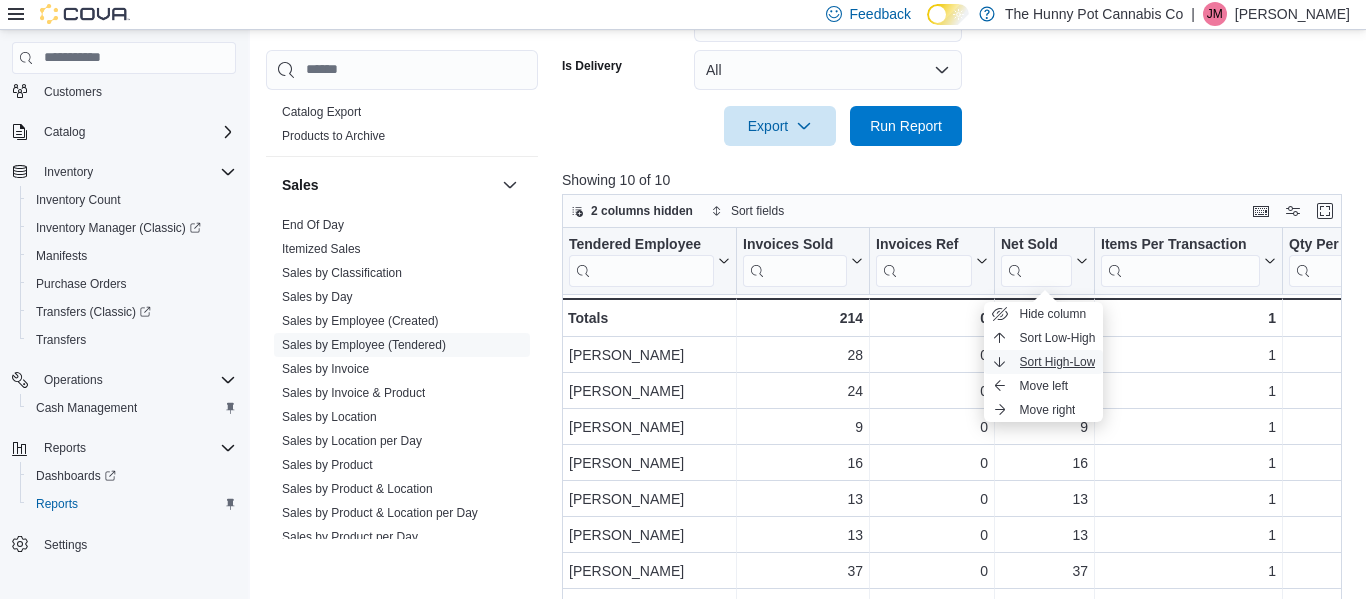 click on "Sort High-Low" at bounding box center (1058, 362) 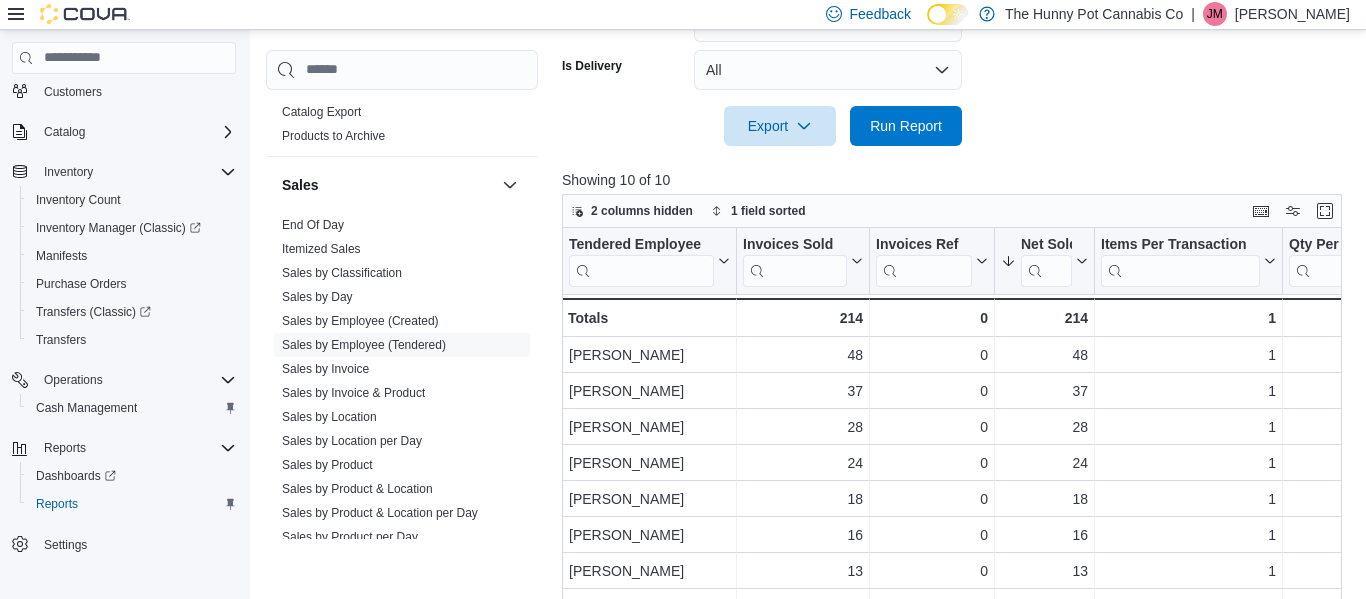 click on "**********" at bounding box center [956, -165] 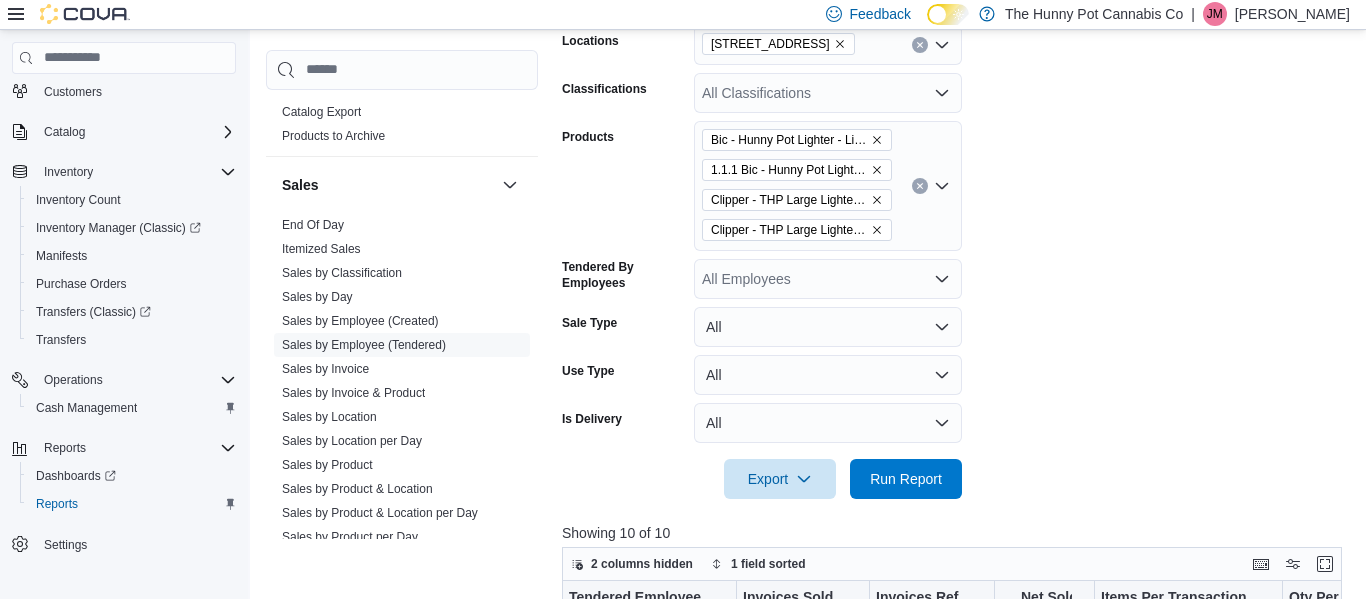 scroll, scrollTop: 461, scrollLeft: 0, axis: vertical 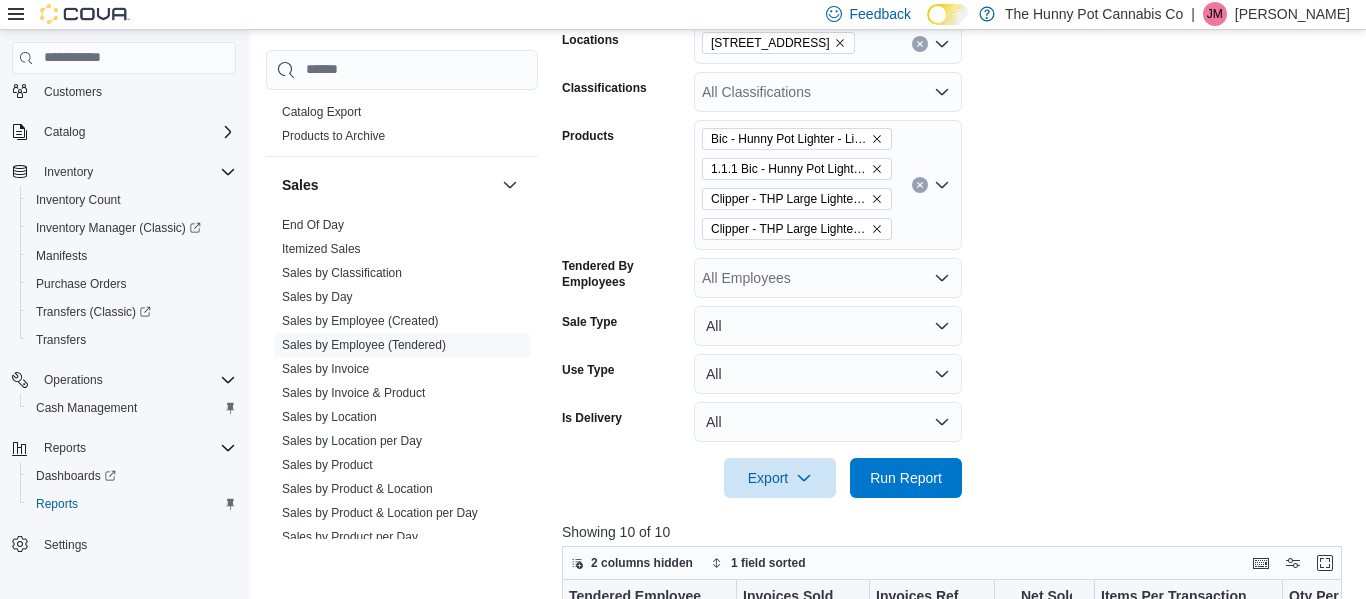 click 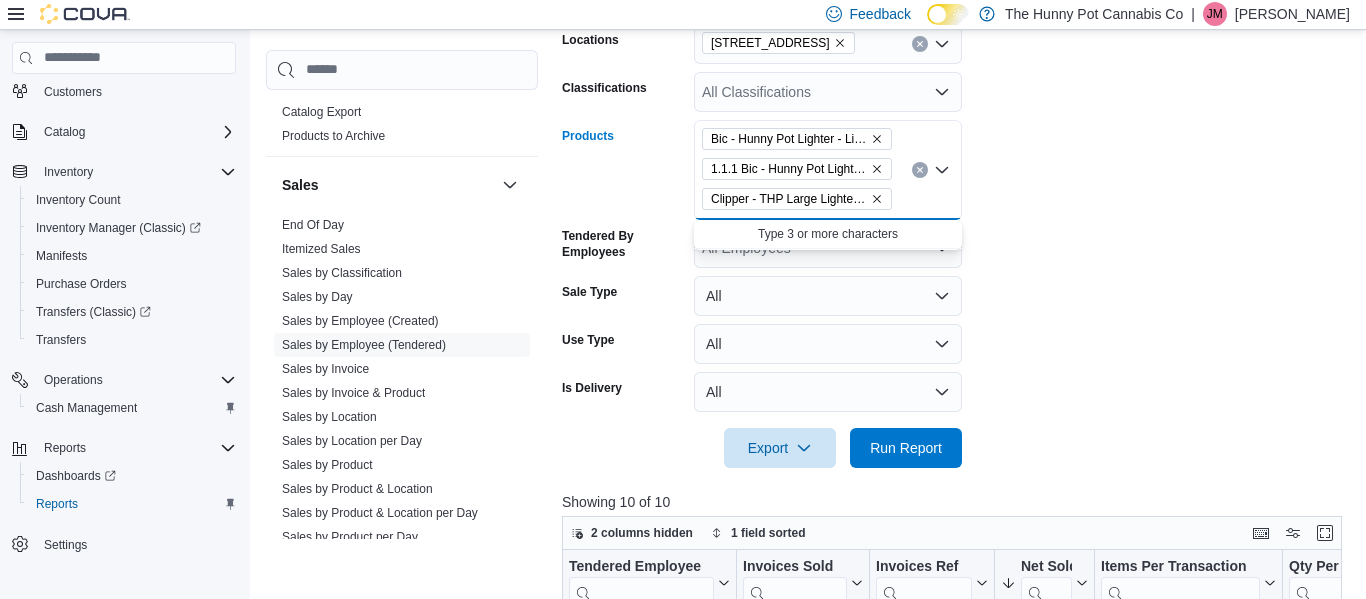 click 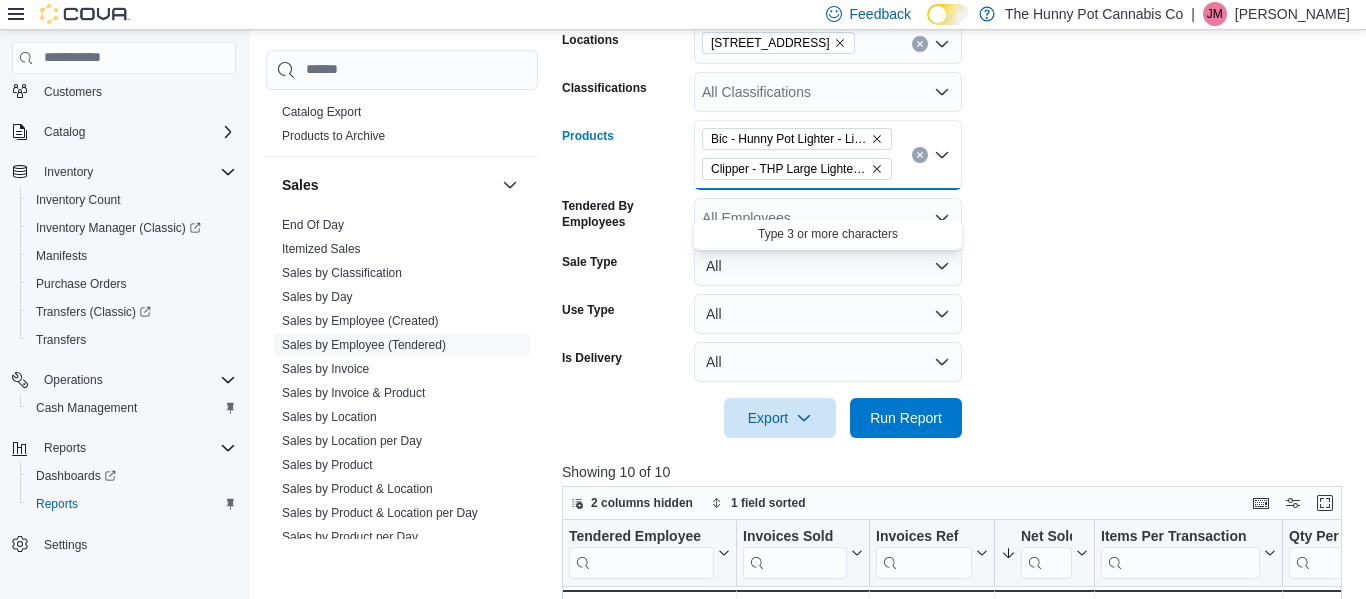 click 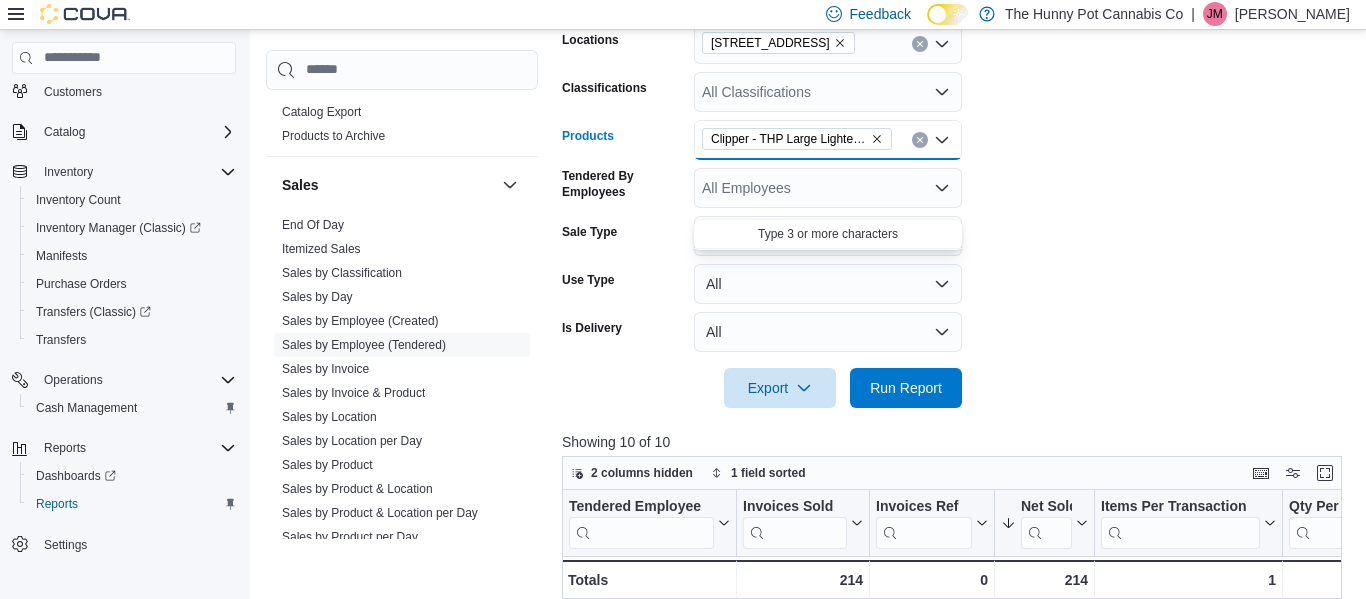 click 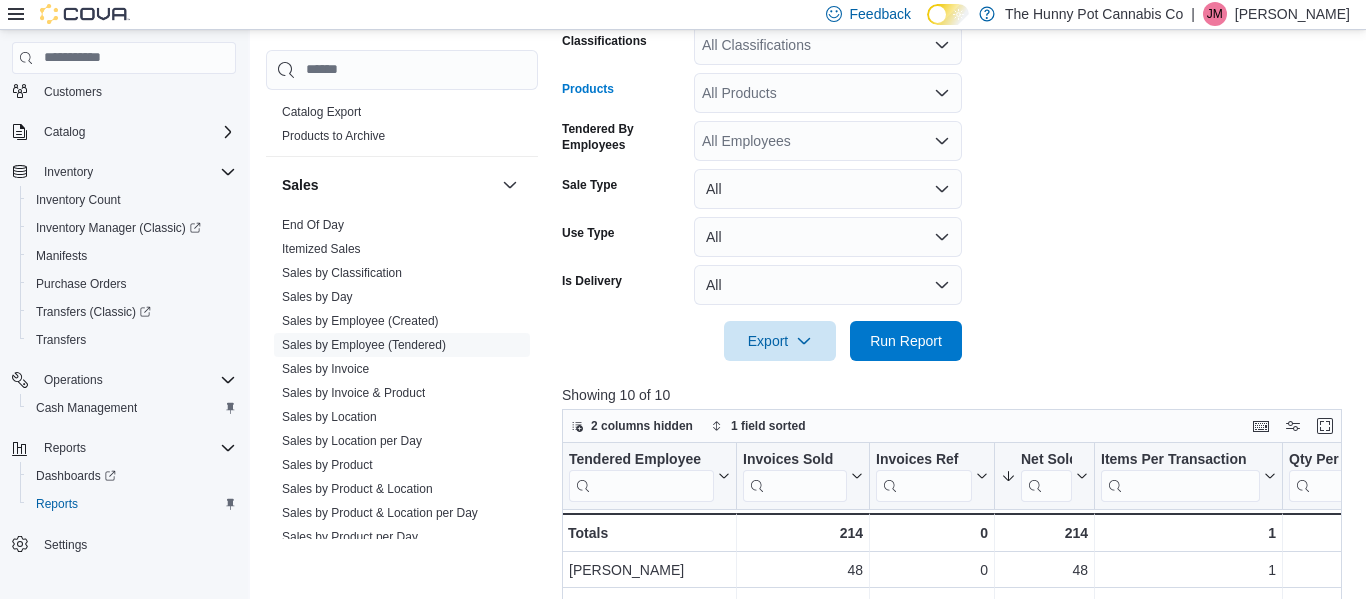 scroll, scrollTop: 507, scrollLeft: 0, axis: vertical 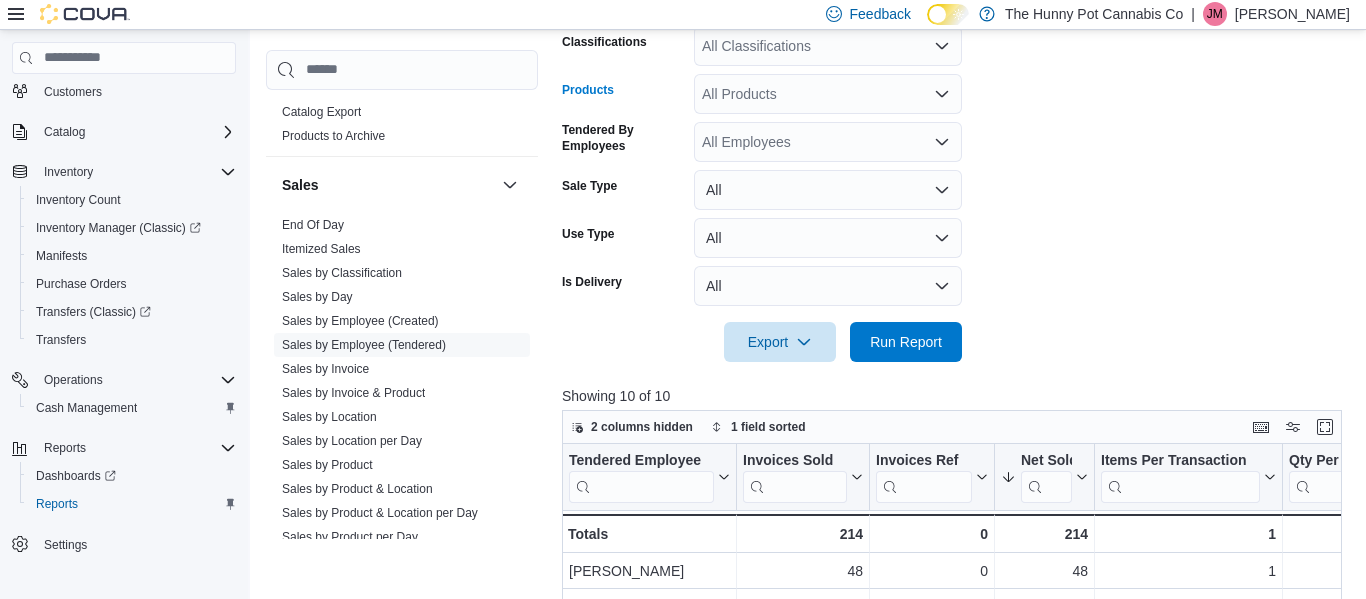 click on "**********" at bounding box center [956, 96] 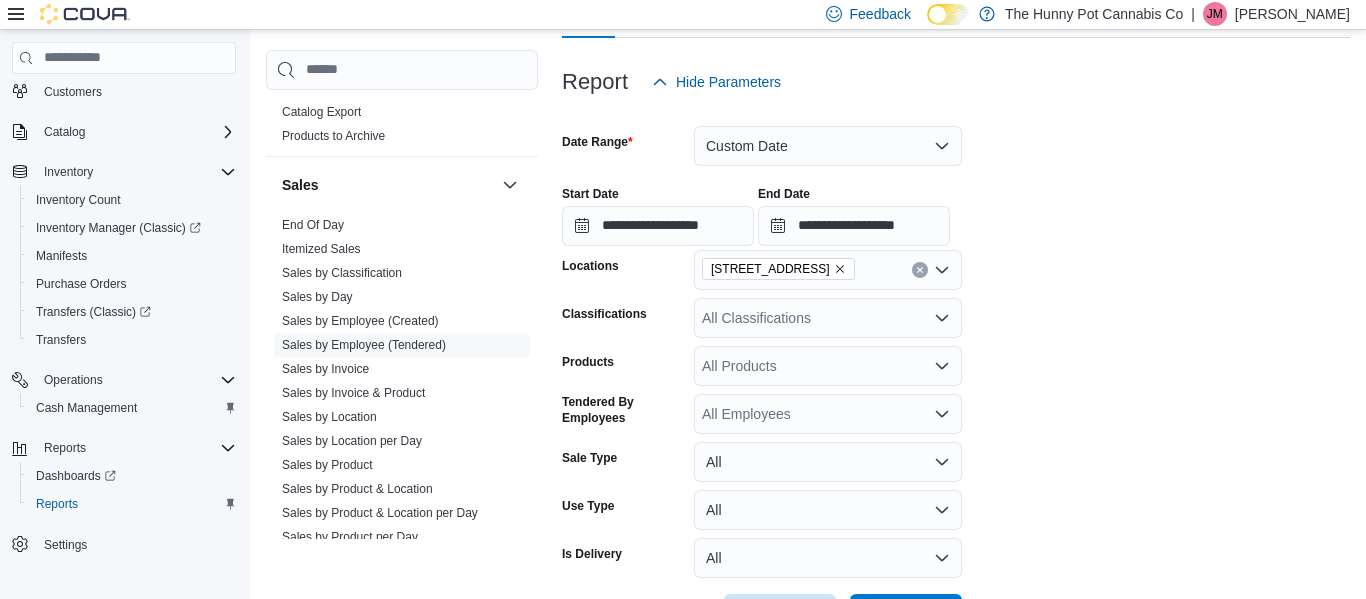 scroll, scrollTop: 237, scrollLeft: 0, axis: vertical 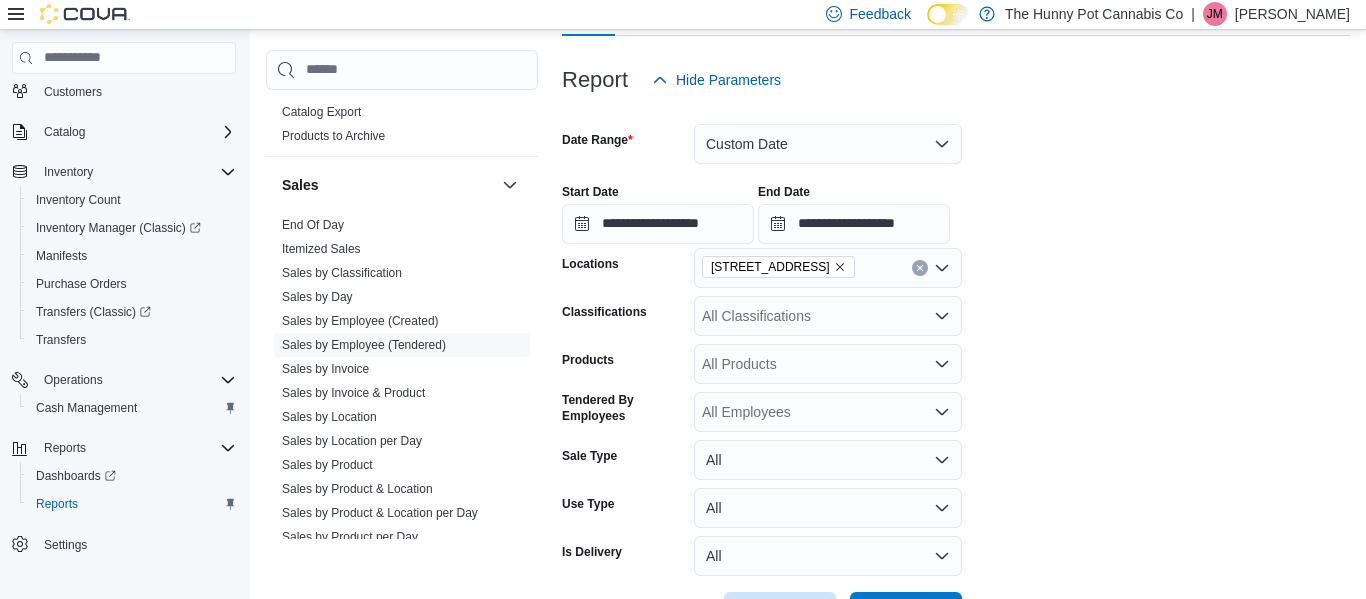 click on "All Products" at bounding box center [828, 364] 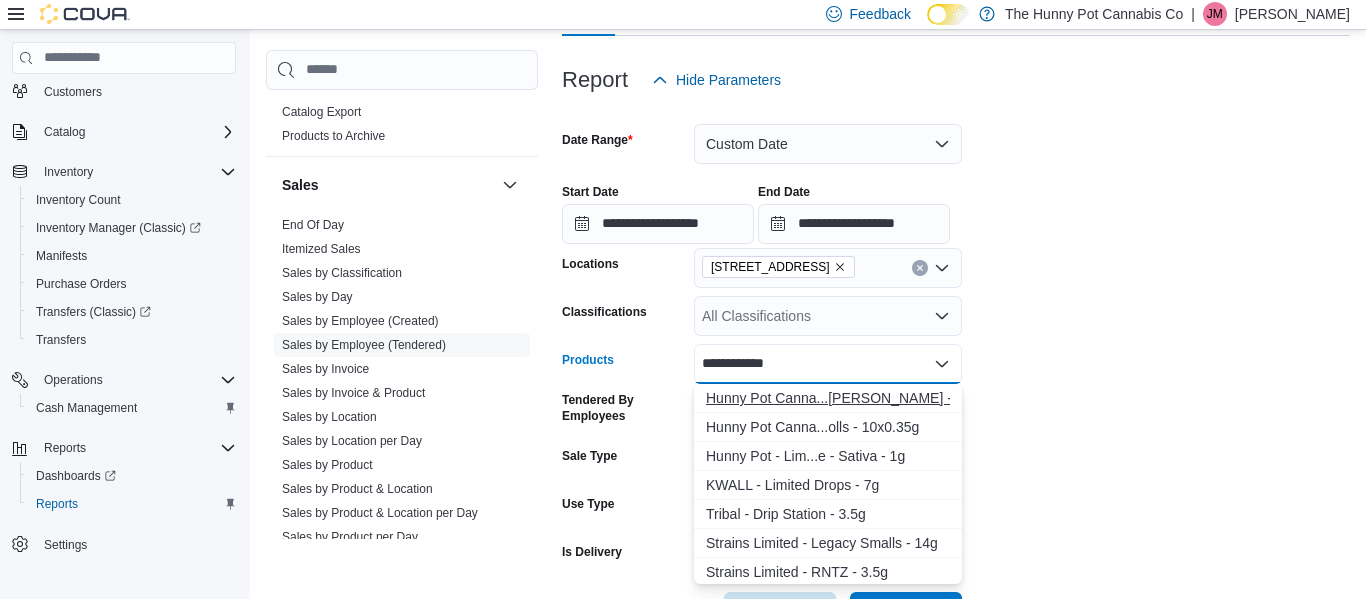 type on "**********" 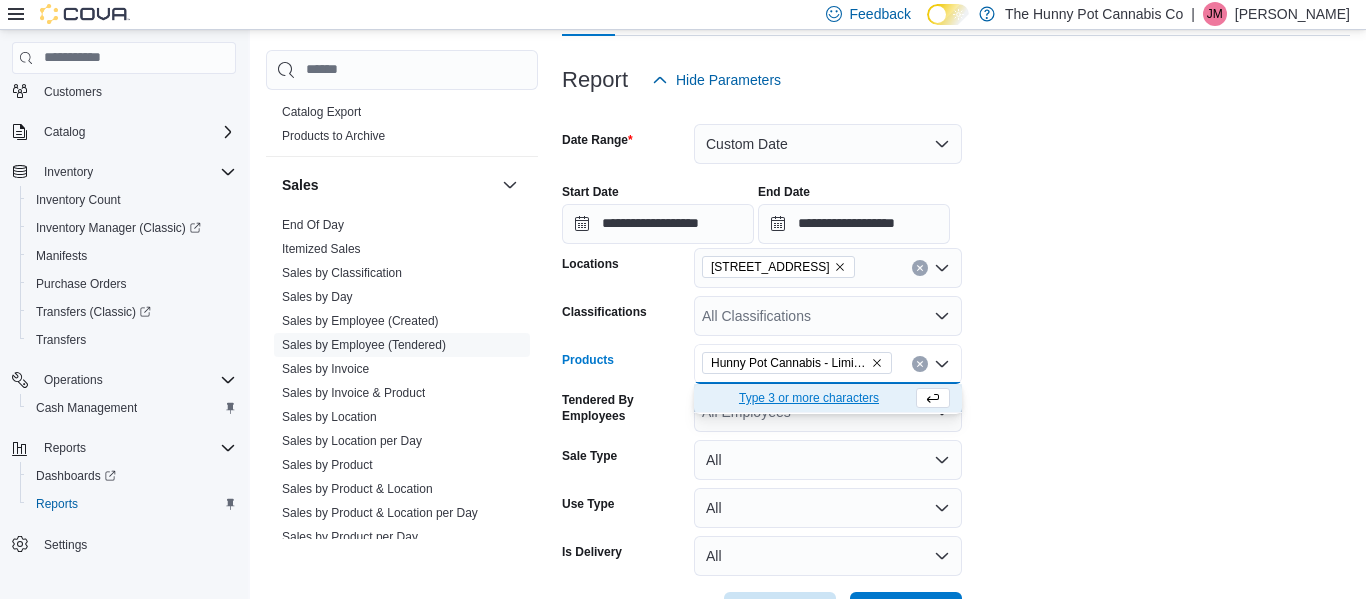 click on "Type 3 or more characters" at bounding box center (809, 398) 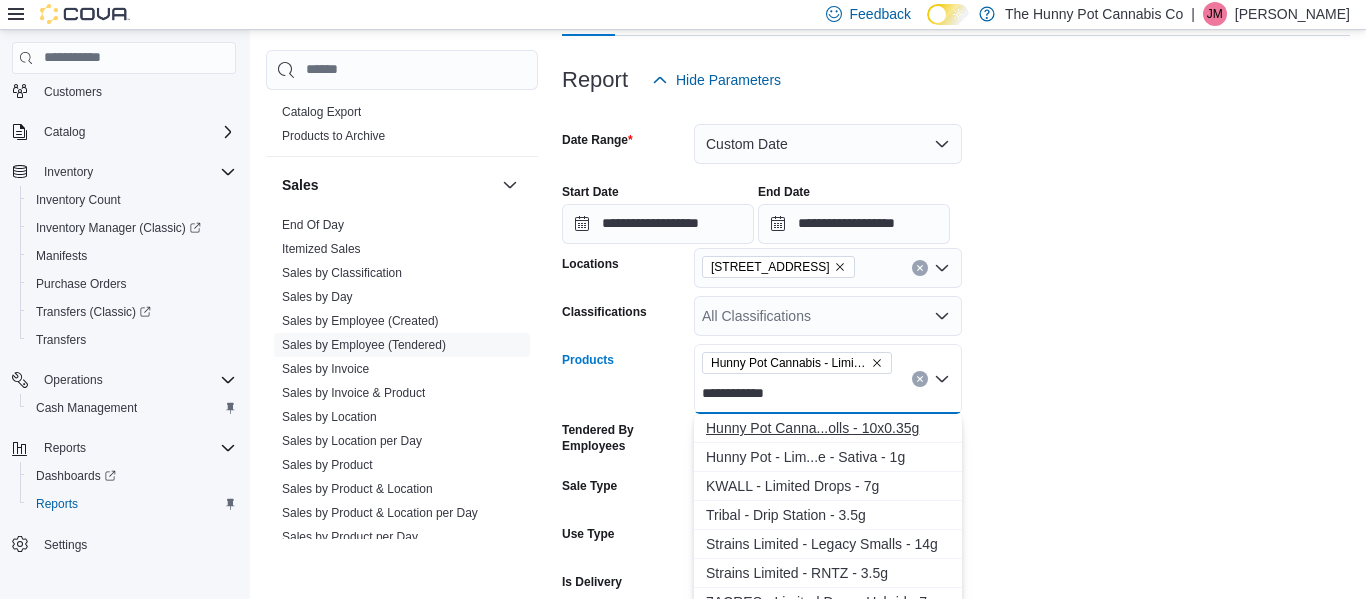 type on "**********" 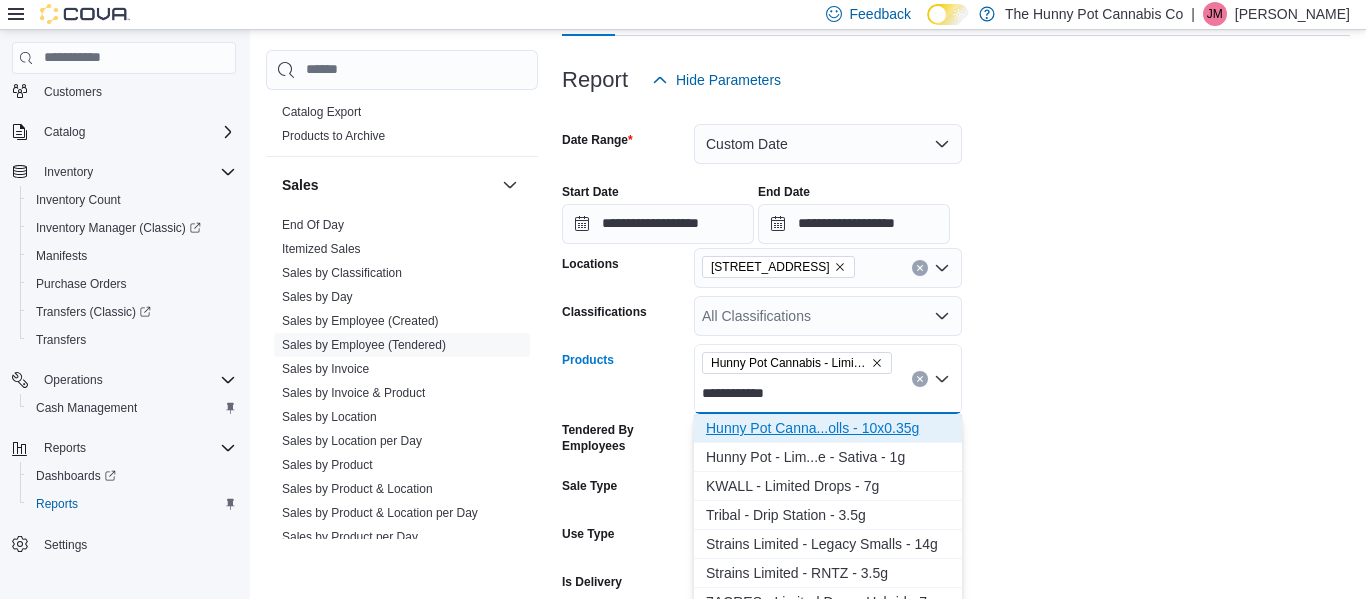 click on "Hunny Pot Canna...olls - 10x0.35g" at bounding box center [828, 428] 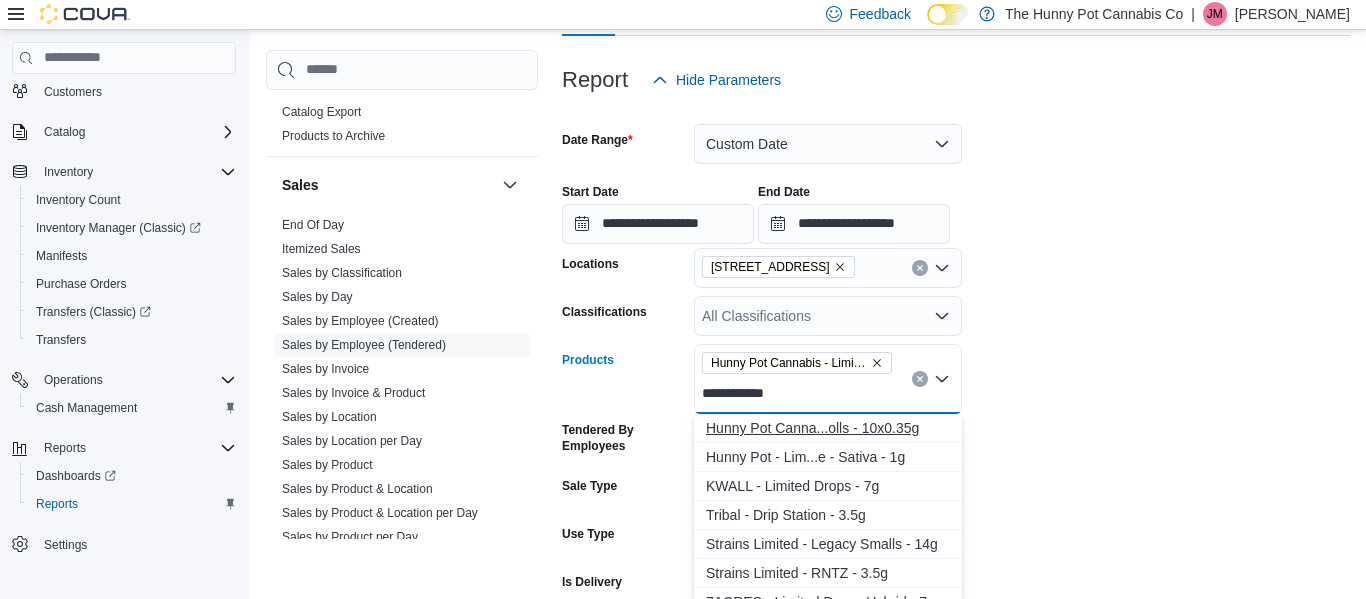 type 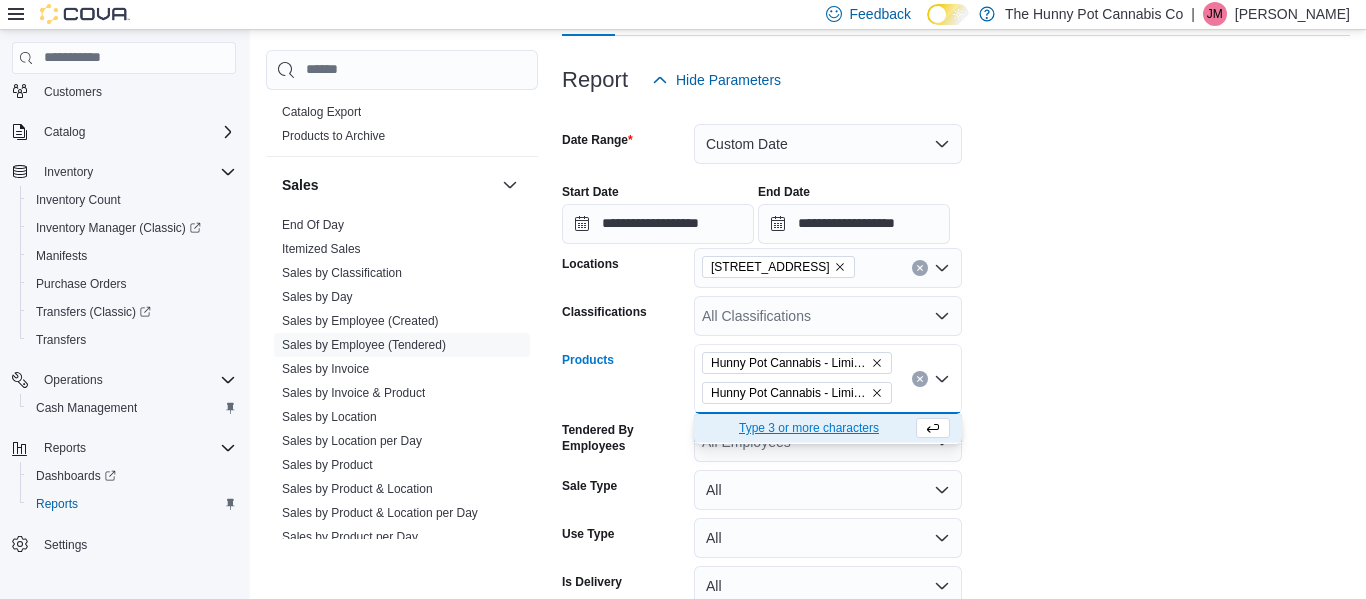 click on "**********" at bounding box center (956, 381) 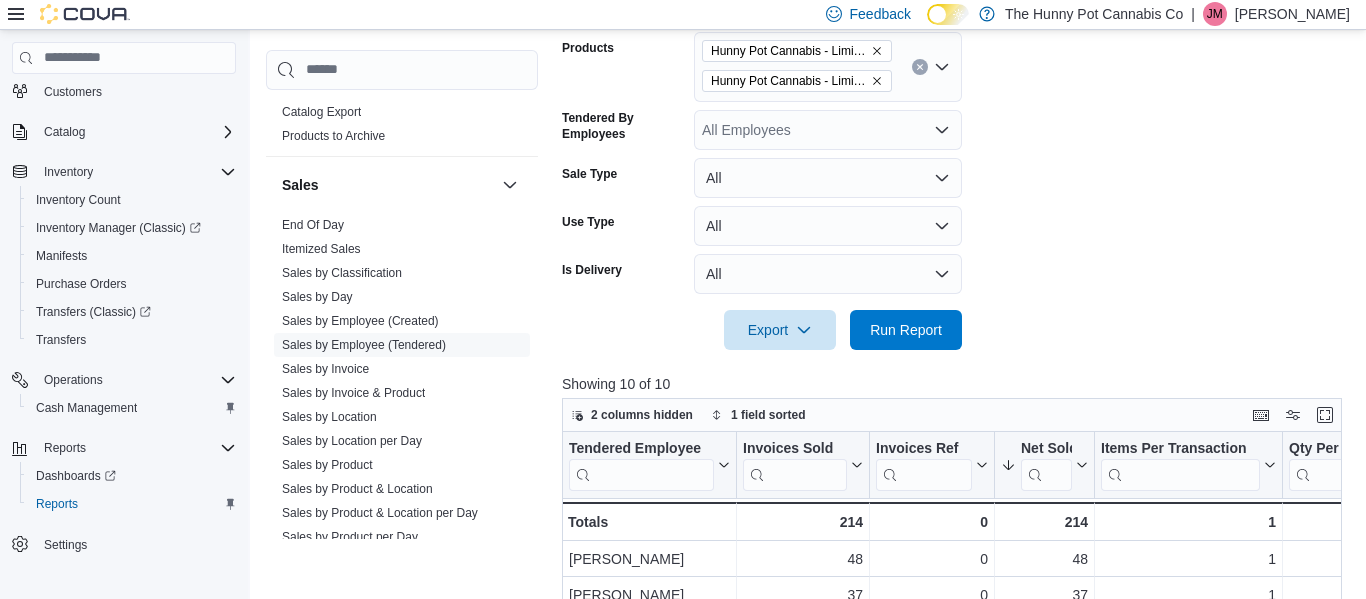 scroll, scrollTop: 552, scrollLeft: 0, axis: vertical 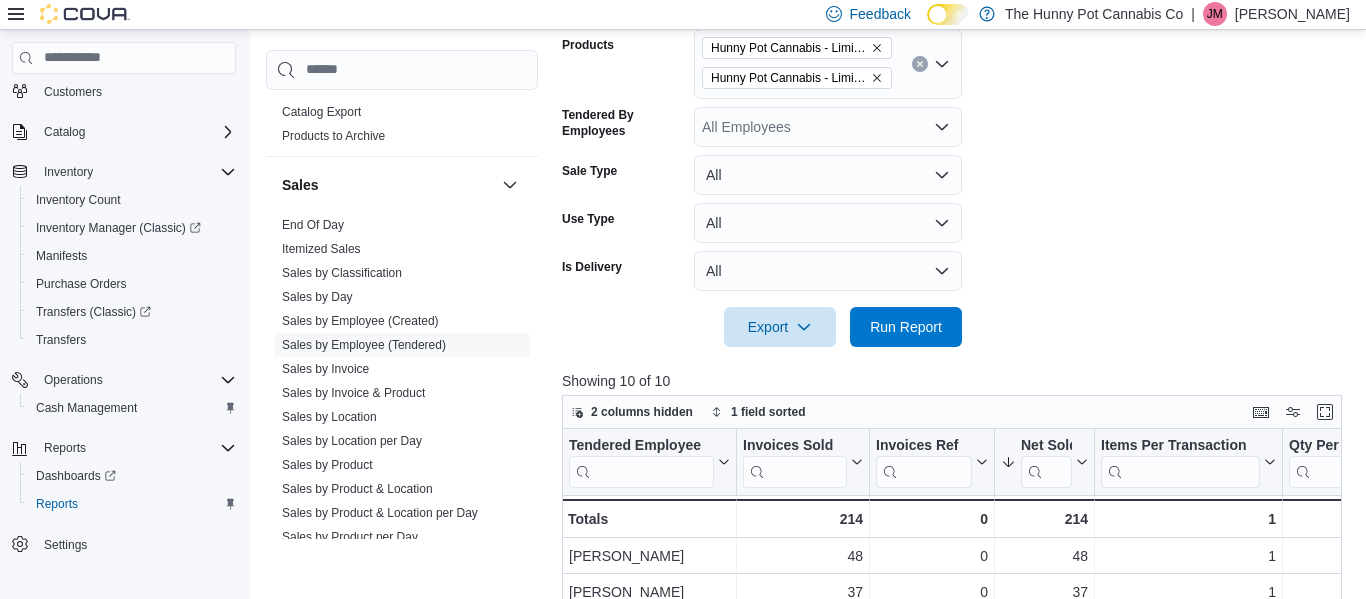 click on "**********" at bounding box center (956, 66) 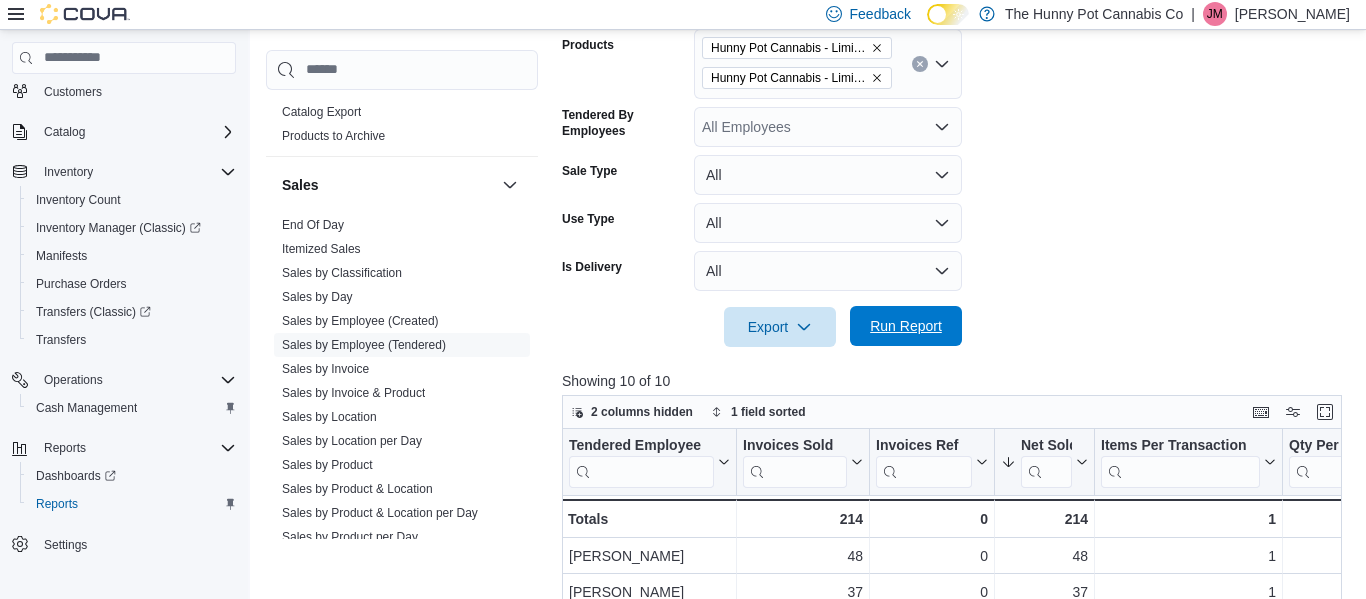 click on "Run Report" at bounding box center (906, 326) 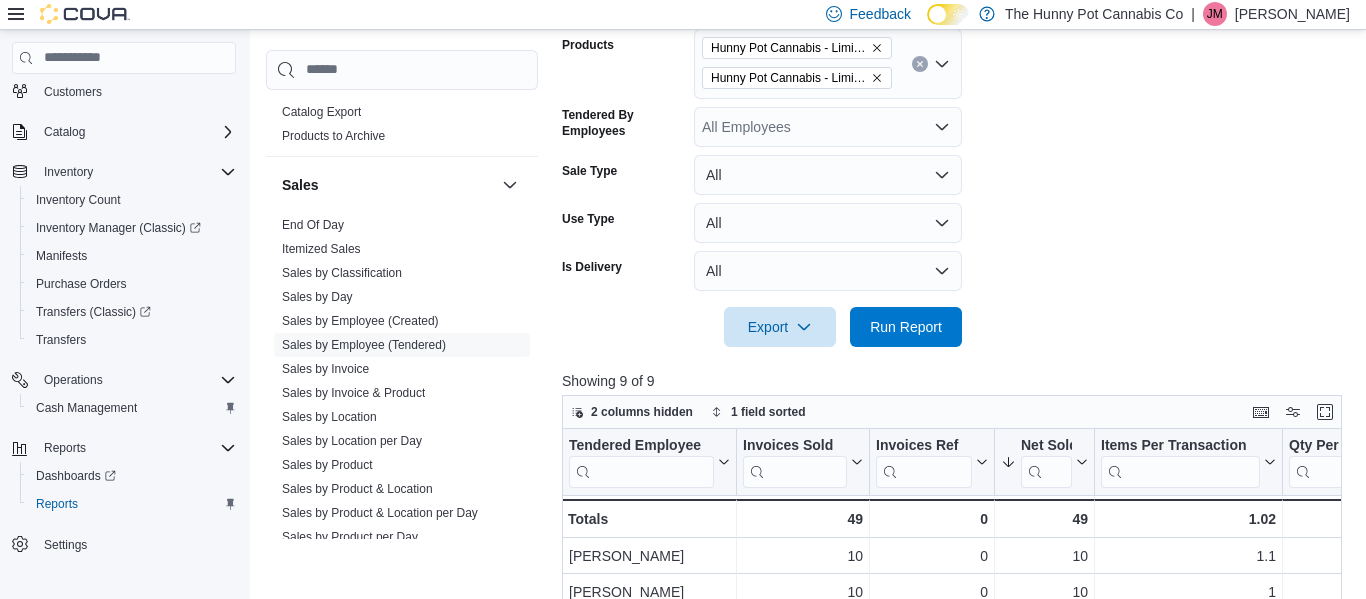 scroll, scrollTop: 843, scrollLeft: 0, axis: vertical 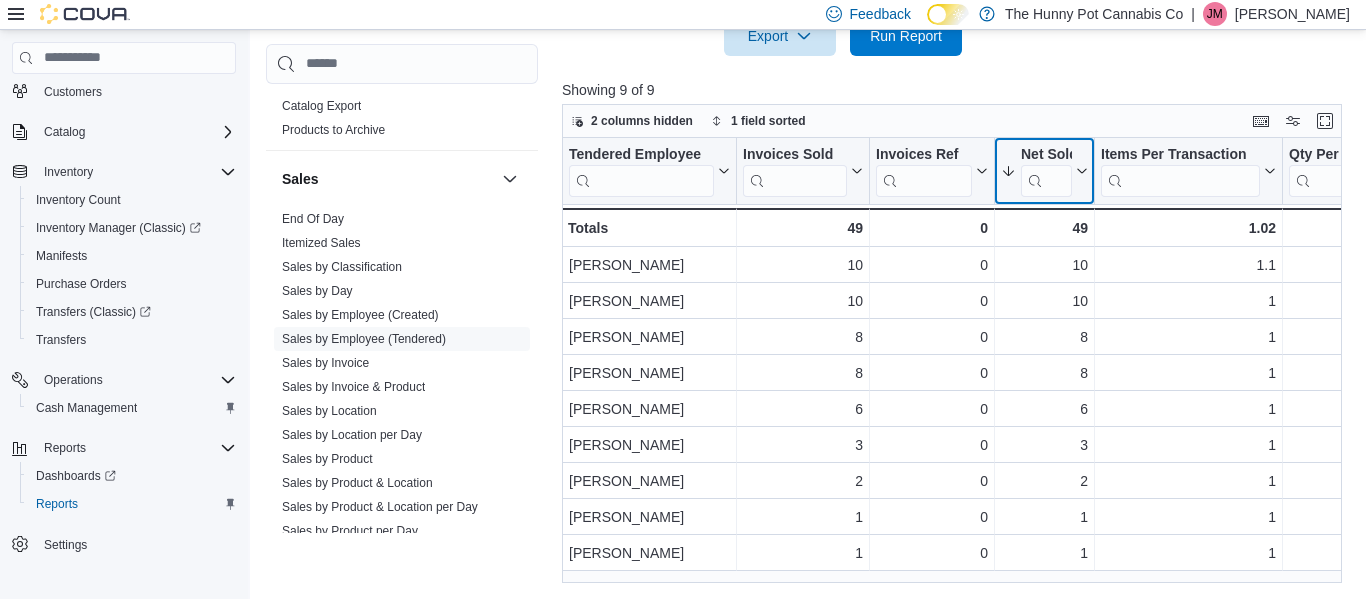 click 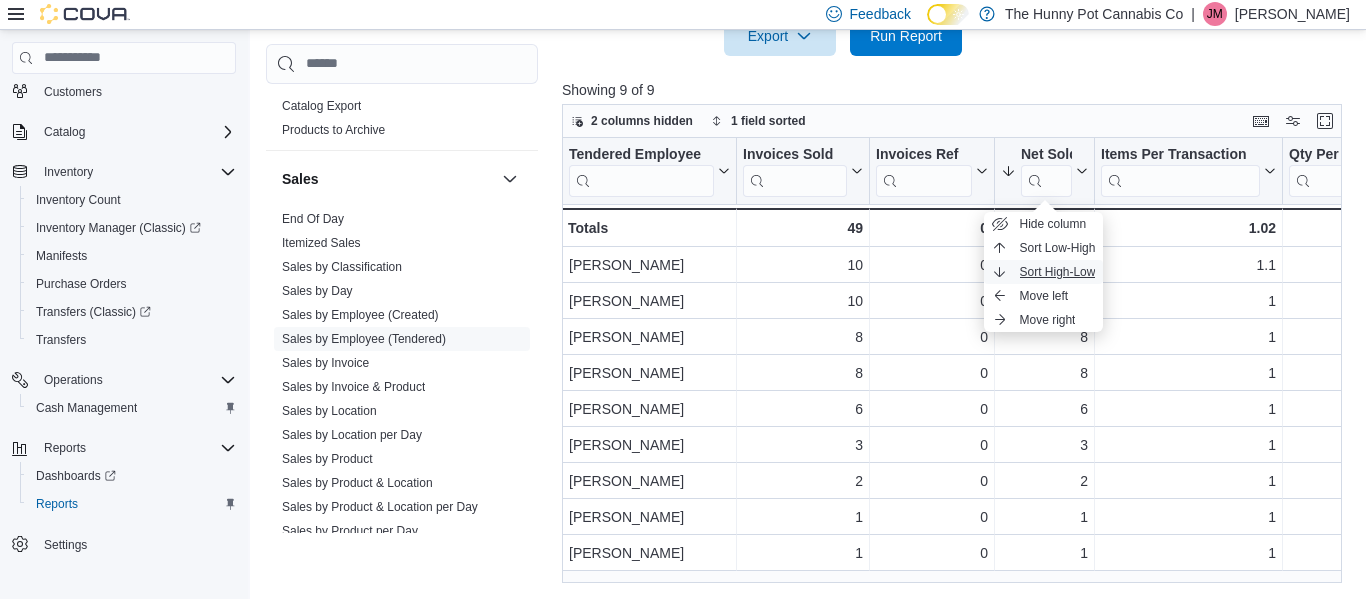 click on "Sort High-Low" at bounding box center [1058, 272] 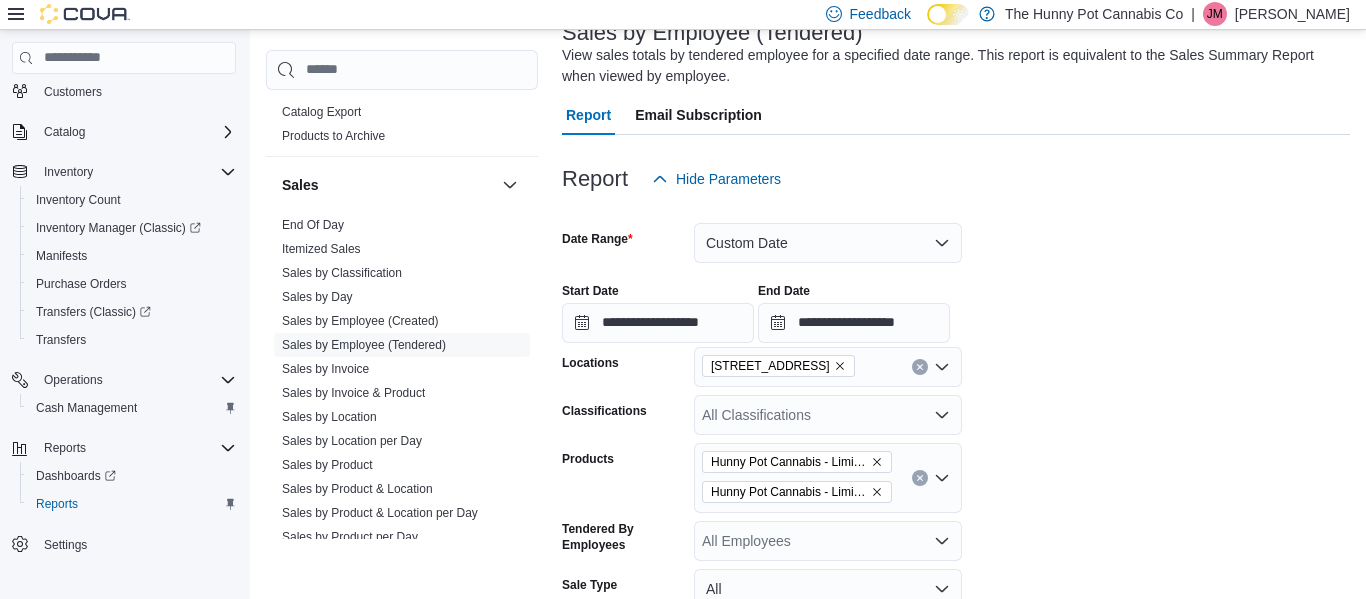 scroll, scrollTop: 67, scrollLeft: 0, axis: vertical 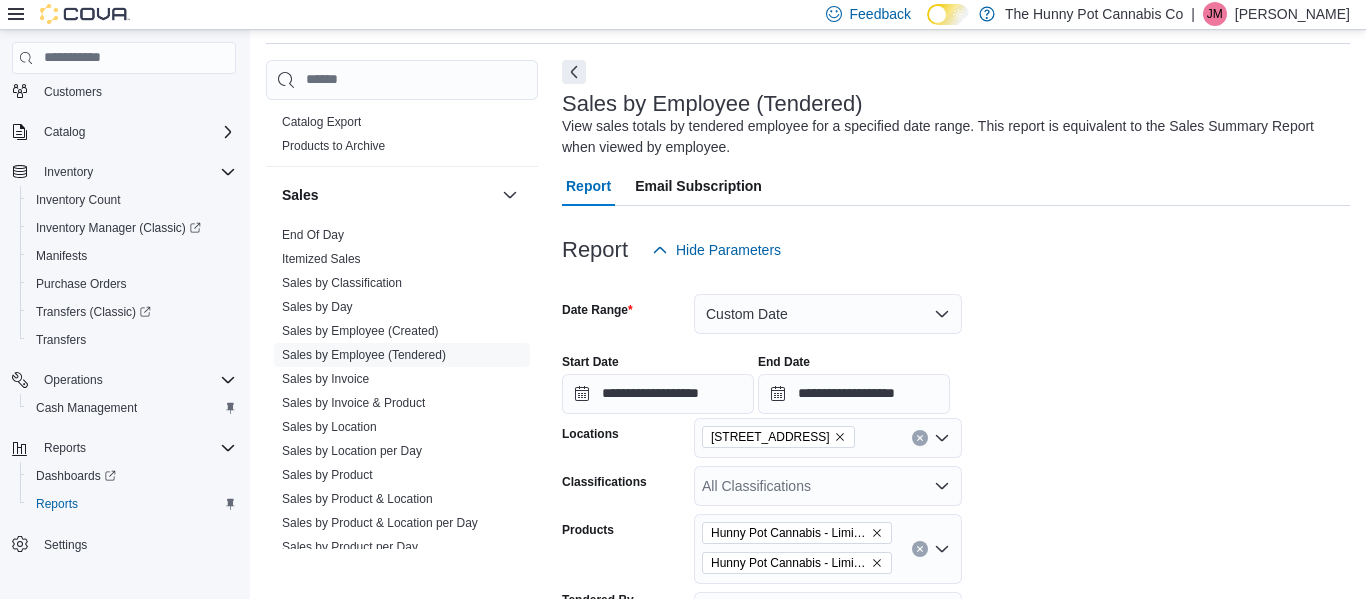 click at bounding box center (956, 218) 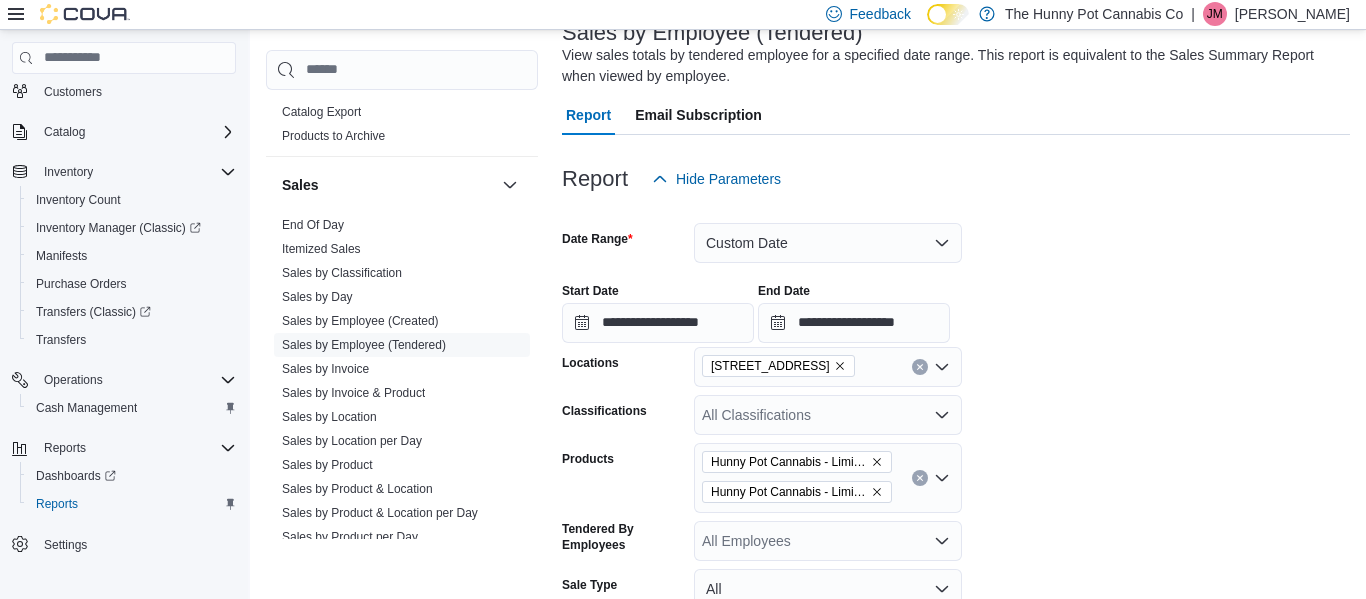 scroll, scrollTop: 139, scrollLeft: 0, axis: vertical 